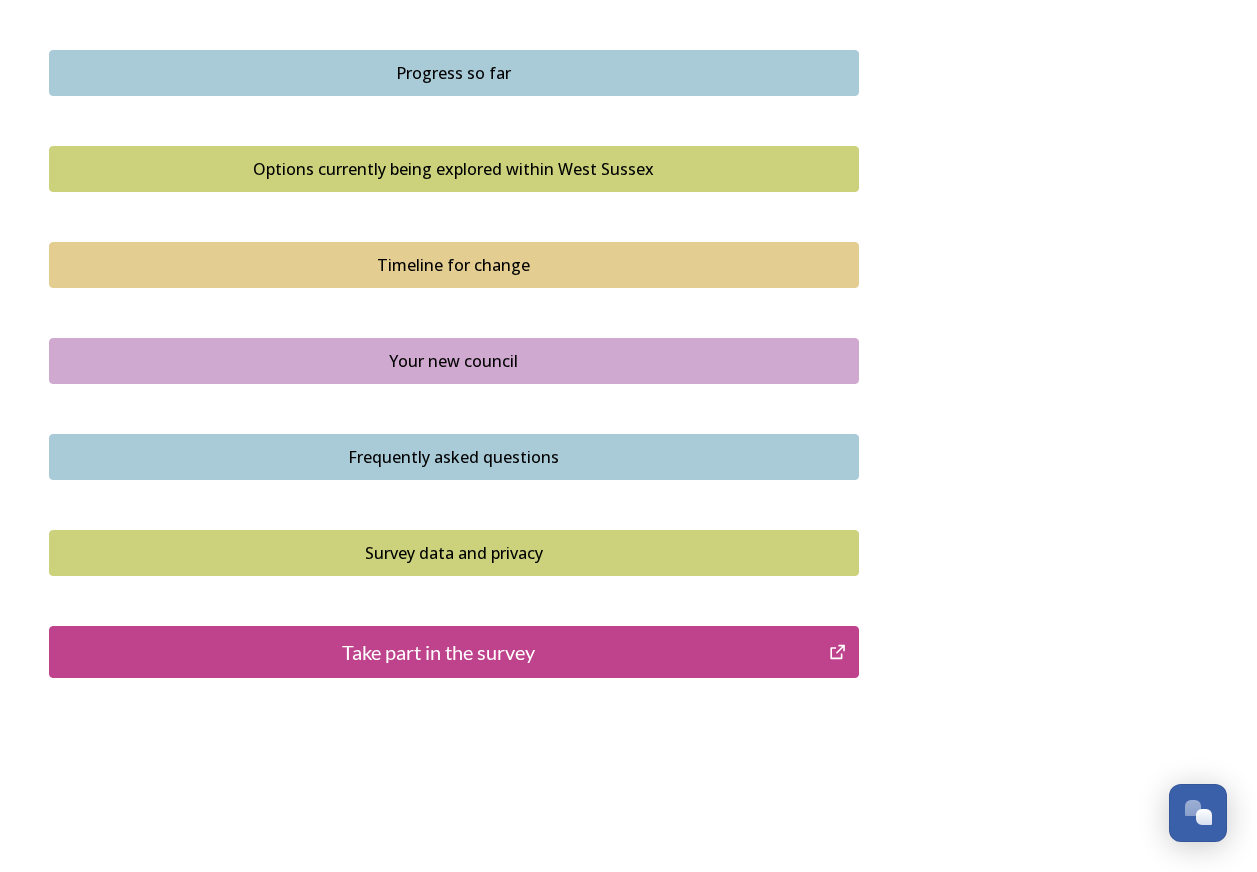 scroll, scrollTop: 1280, scrollLeft: 0, axis: vertical 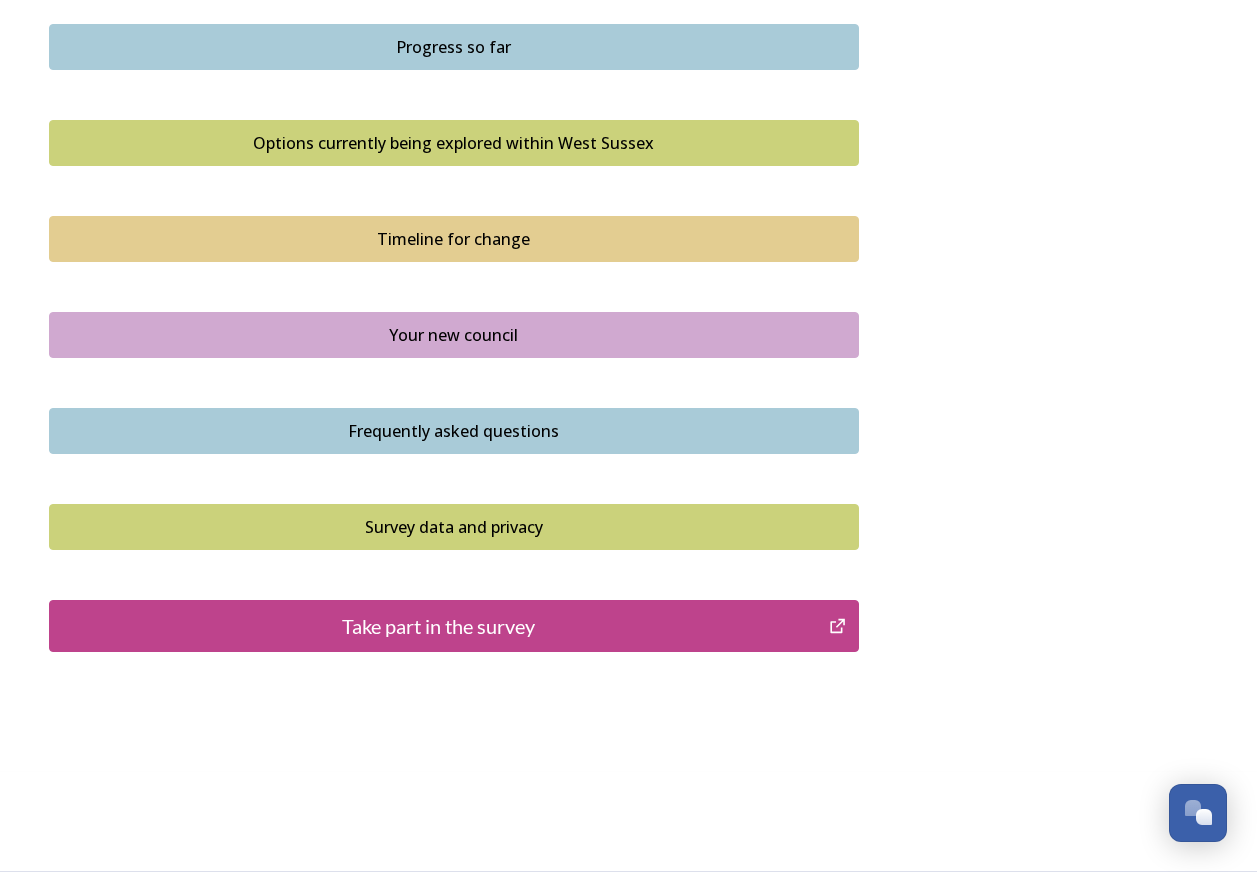 click on "Take part in the survey" at bounding box center (439, 626) 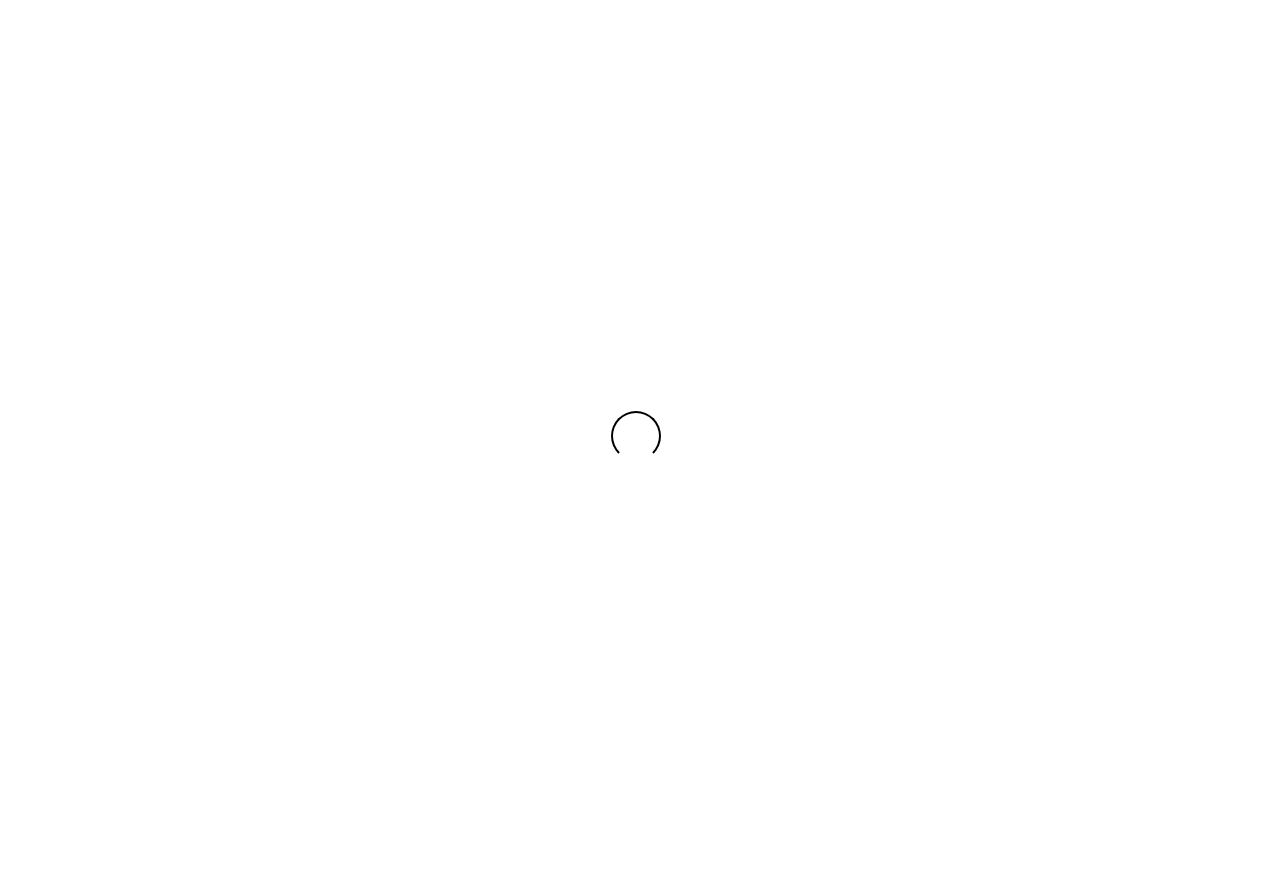 scroll, scrollTop: 0, scrollLeft: 0, axis: both 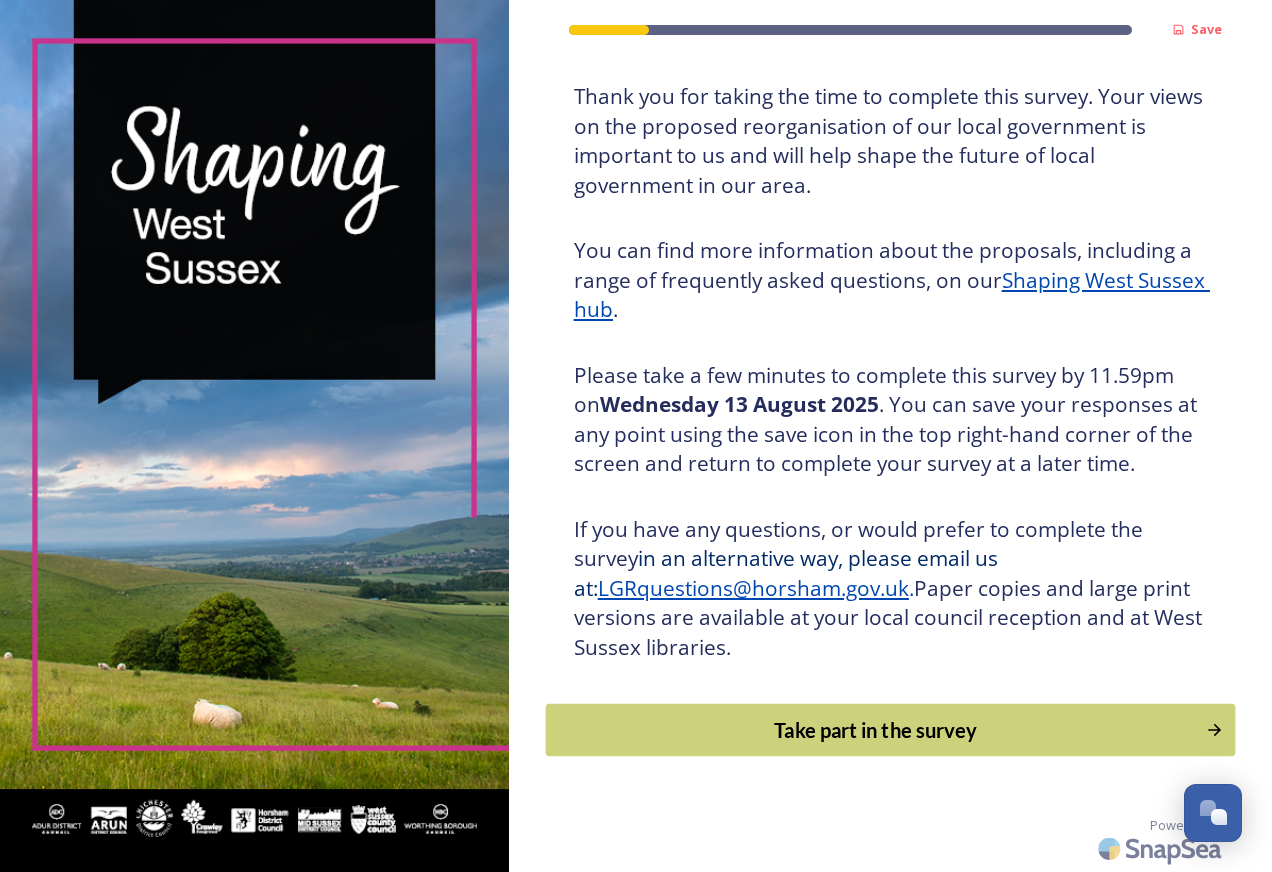 click on "Take part in the survey" at bounding box center [875, 730] 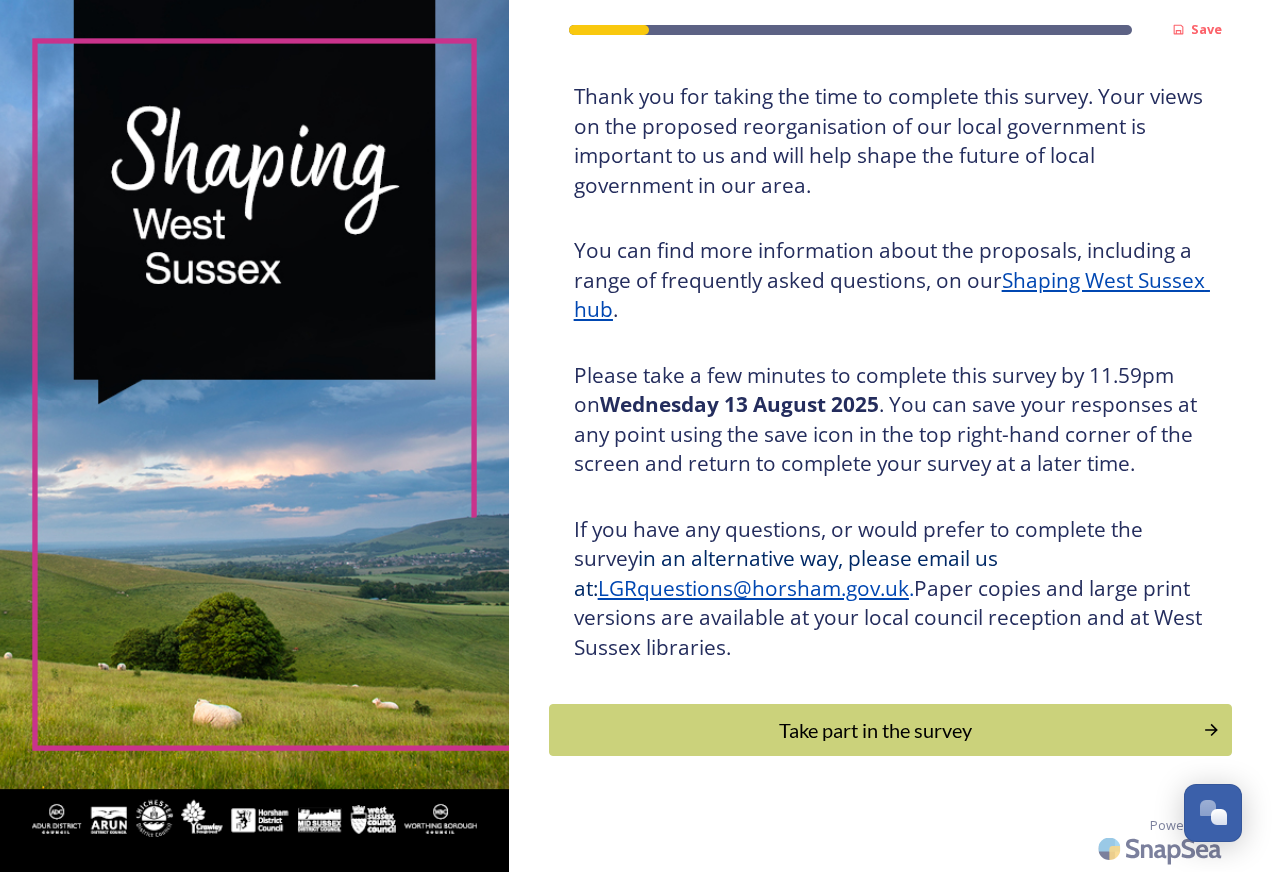 scroll, scrollTop: 0, scrollLeft: 0, axis: both 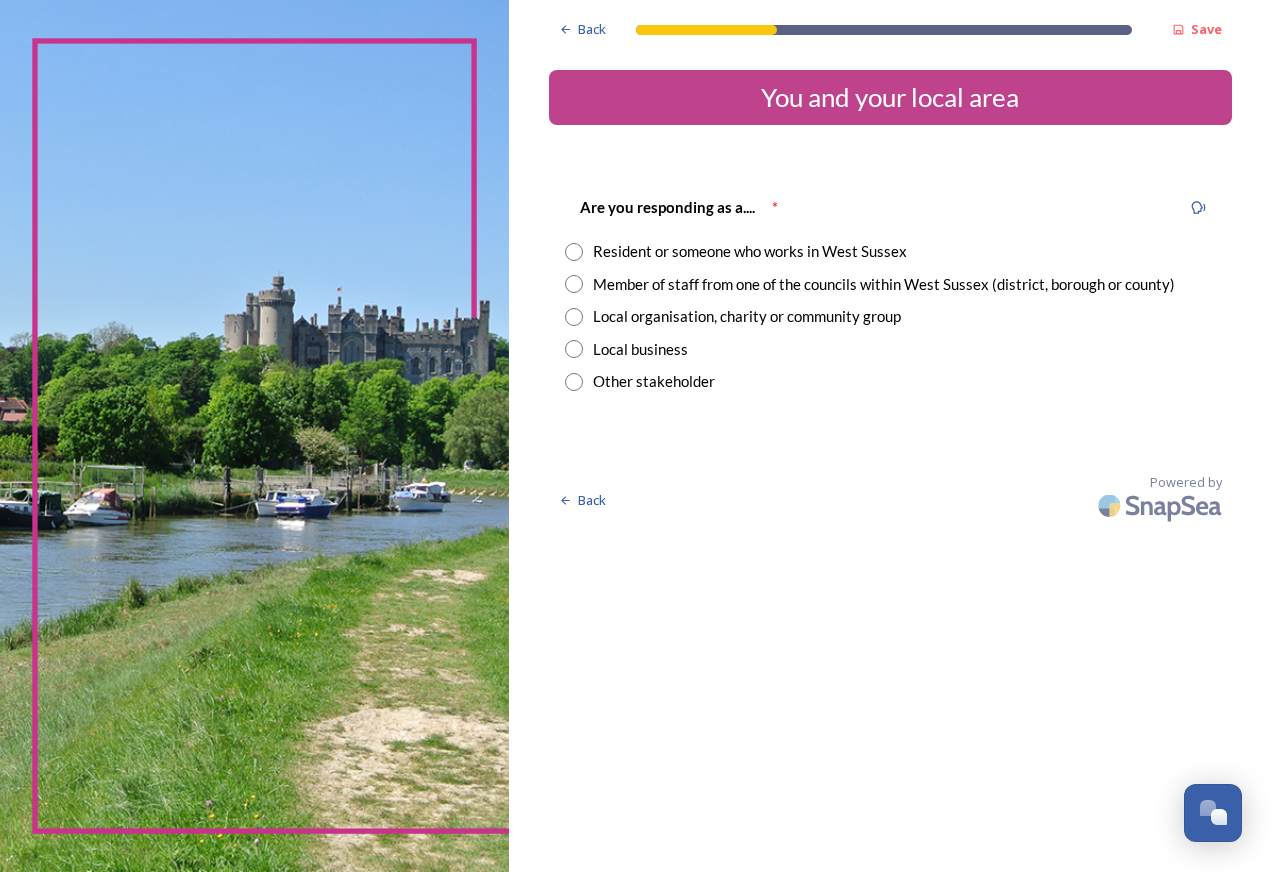 click on "Member of staff from one of the councils within West Sussex (district, borough or county)" at bounding box center [884, 284] 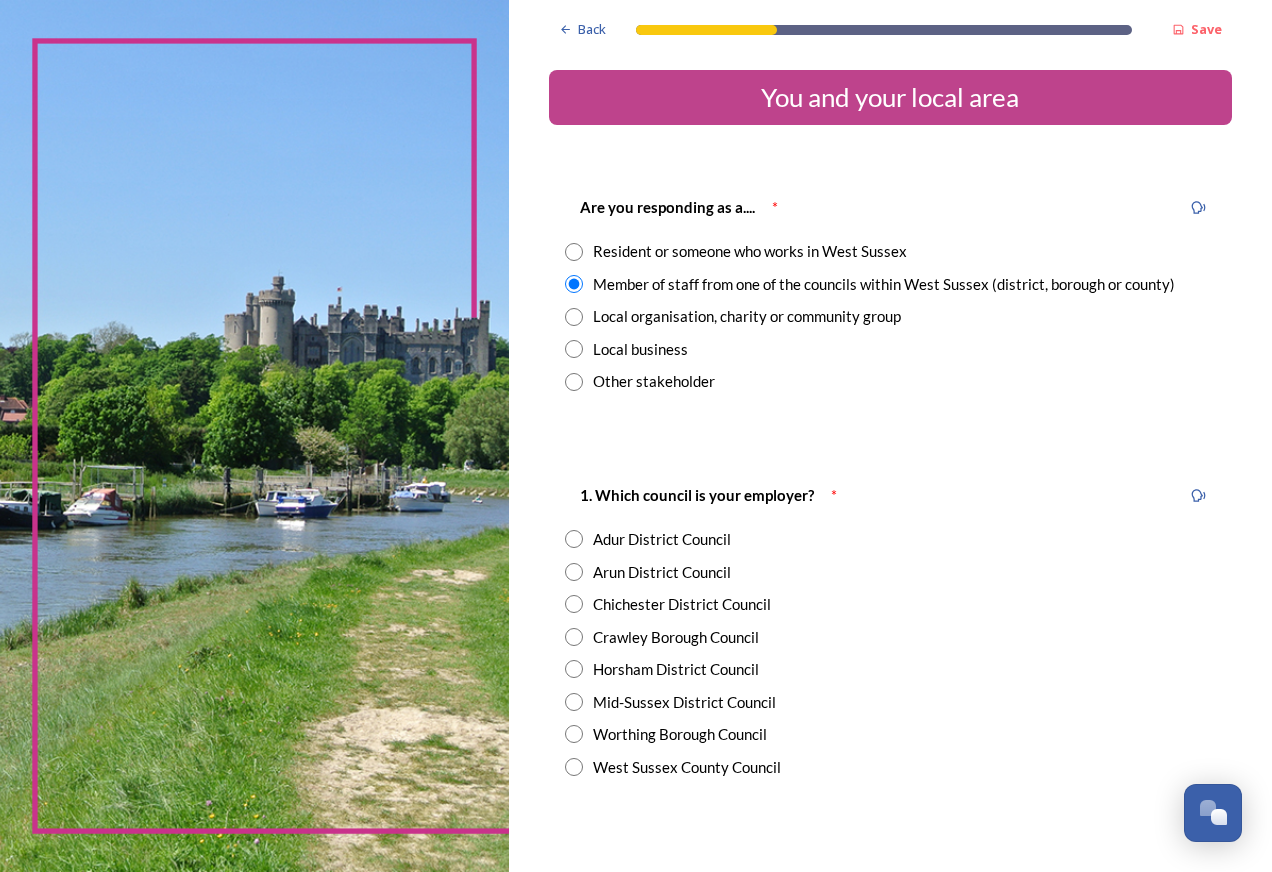 click on "Arun District Council" at bounding box center (662, 572) 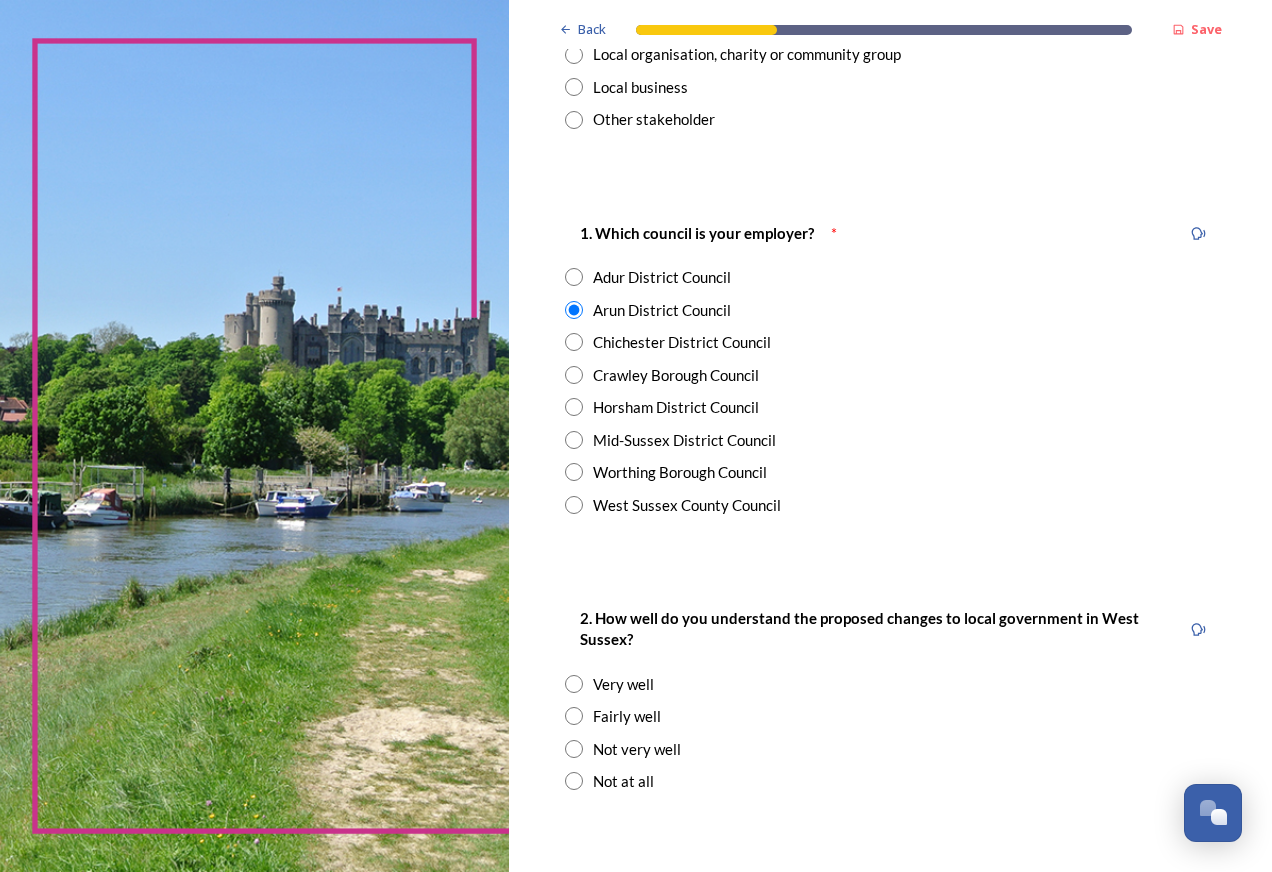 scroll, scrollTop: 300, scrollLeft: 0, axis: vertical 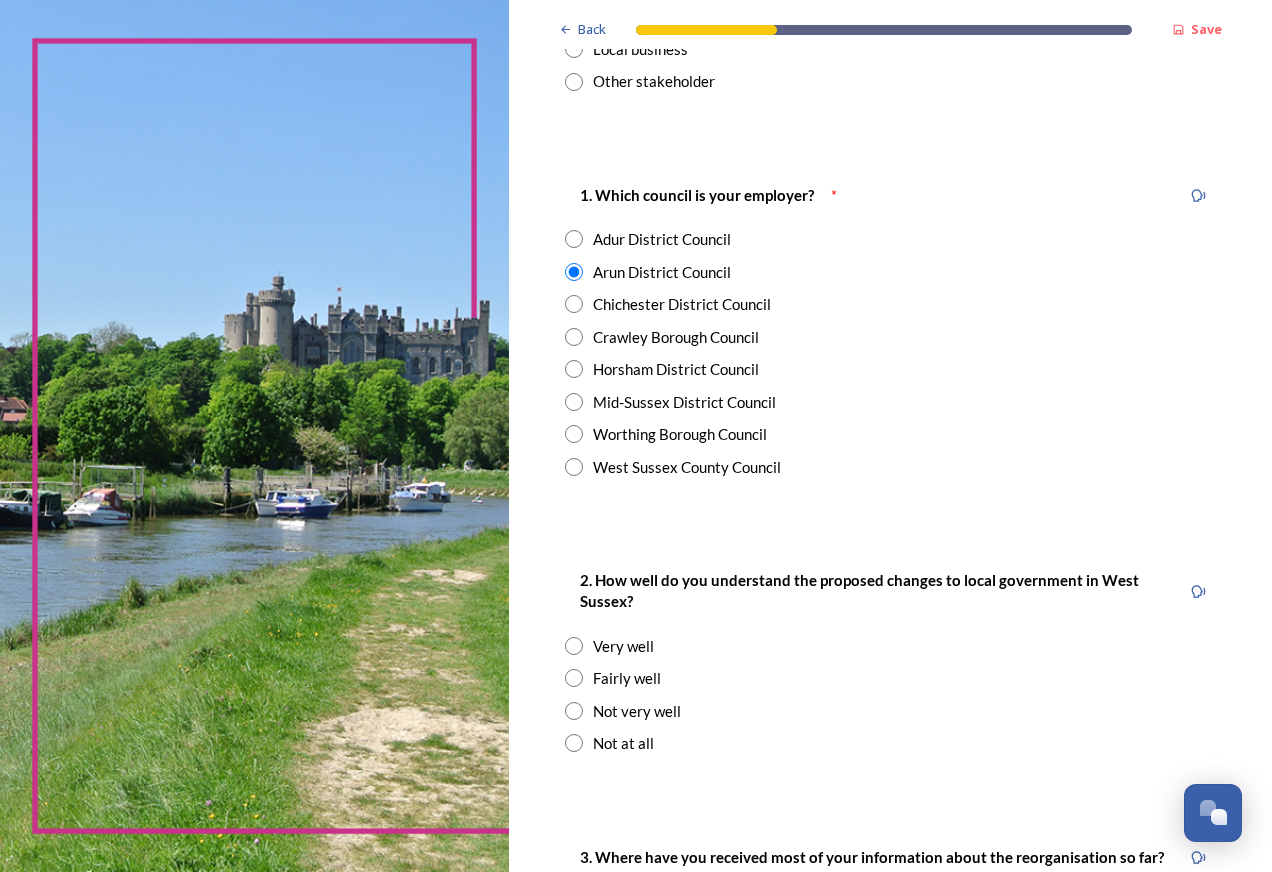 click on "Not very well" at bounding box center [637, 711] 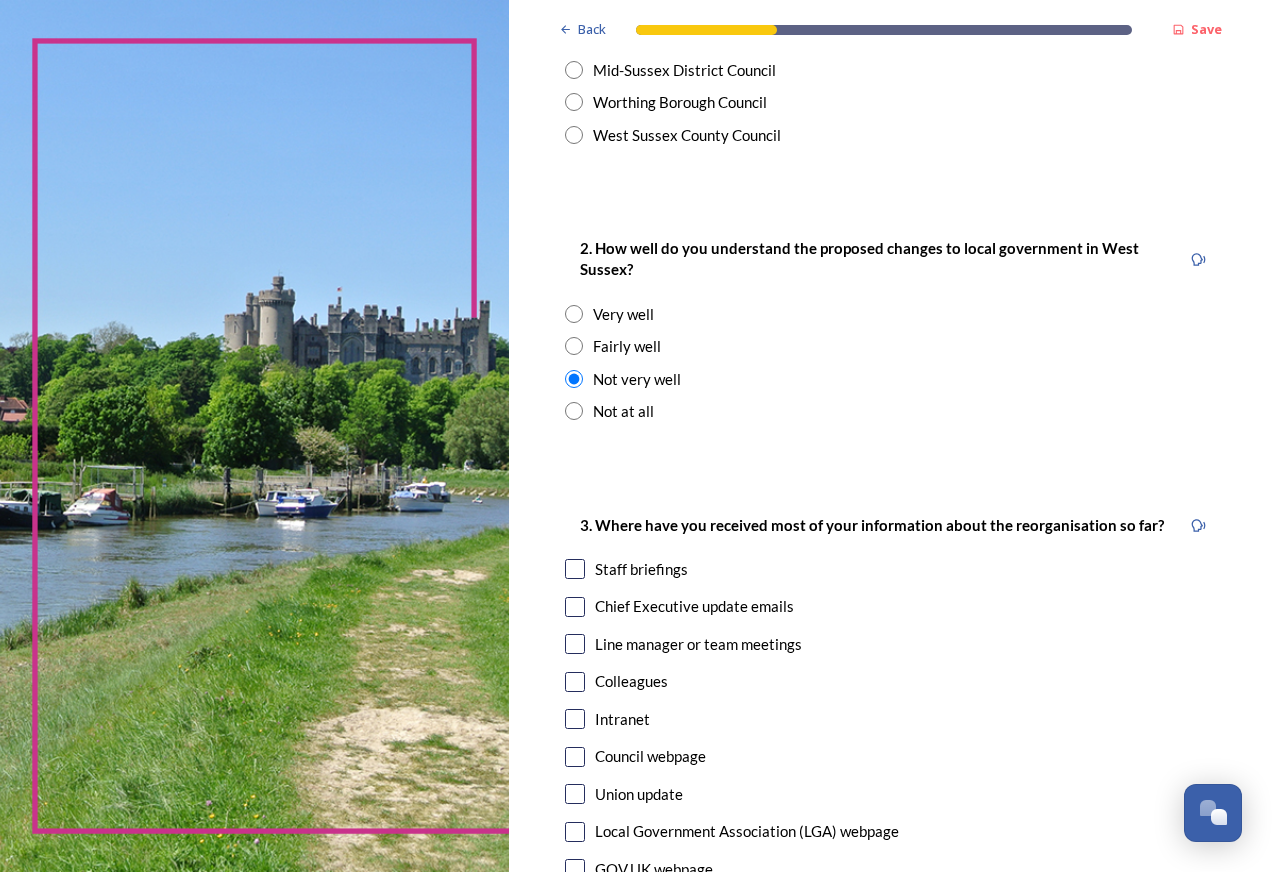 scroll, scrollTop: 800, scrollLeft: 0, axis: vertical 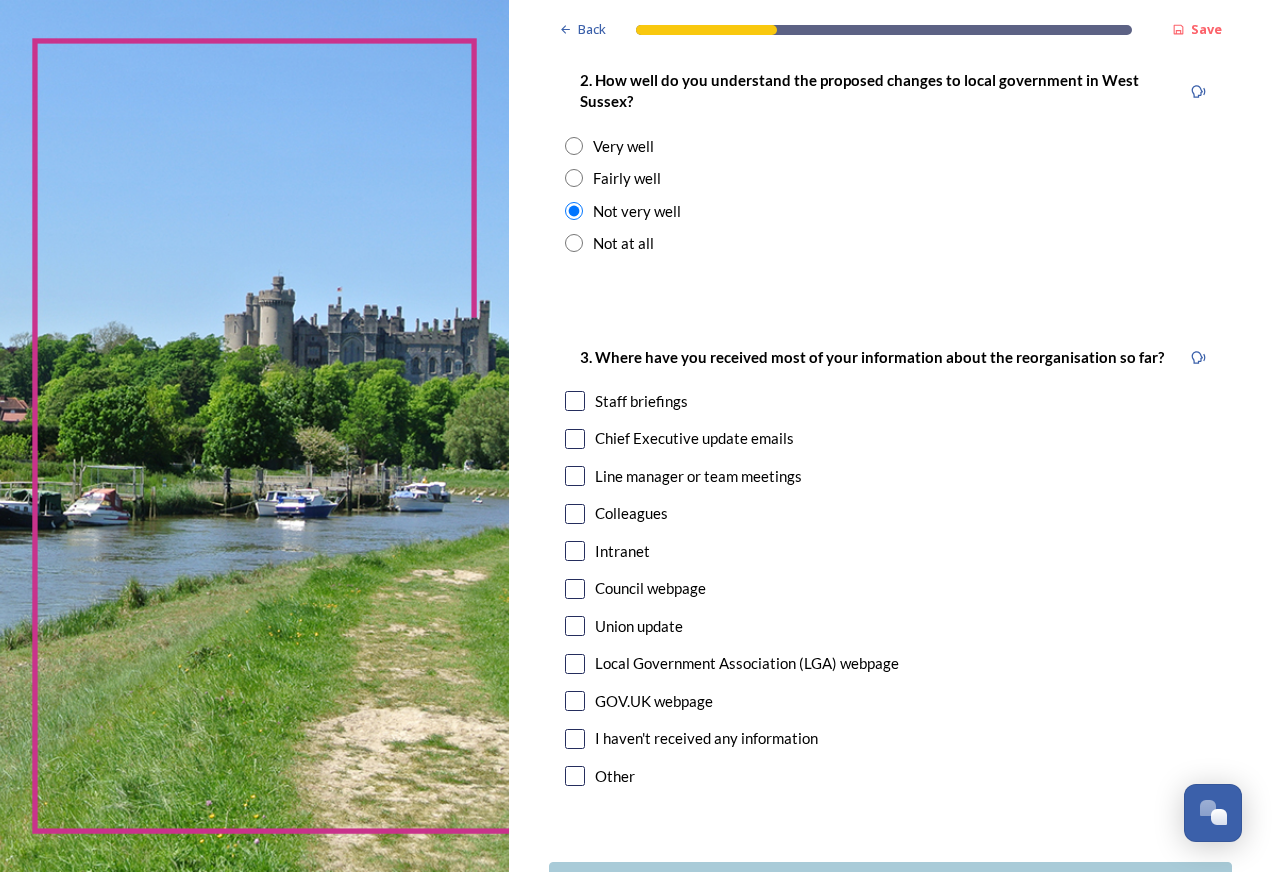 click on "Staff briefings" at bounding box center (641, 401) 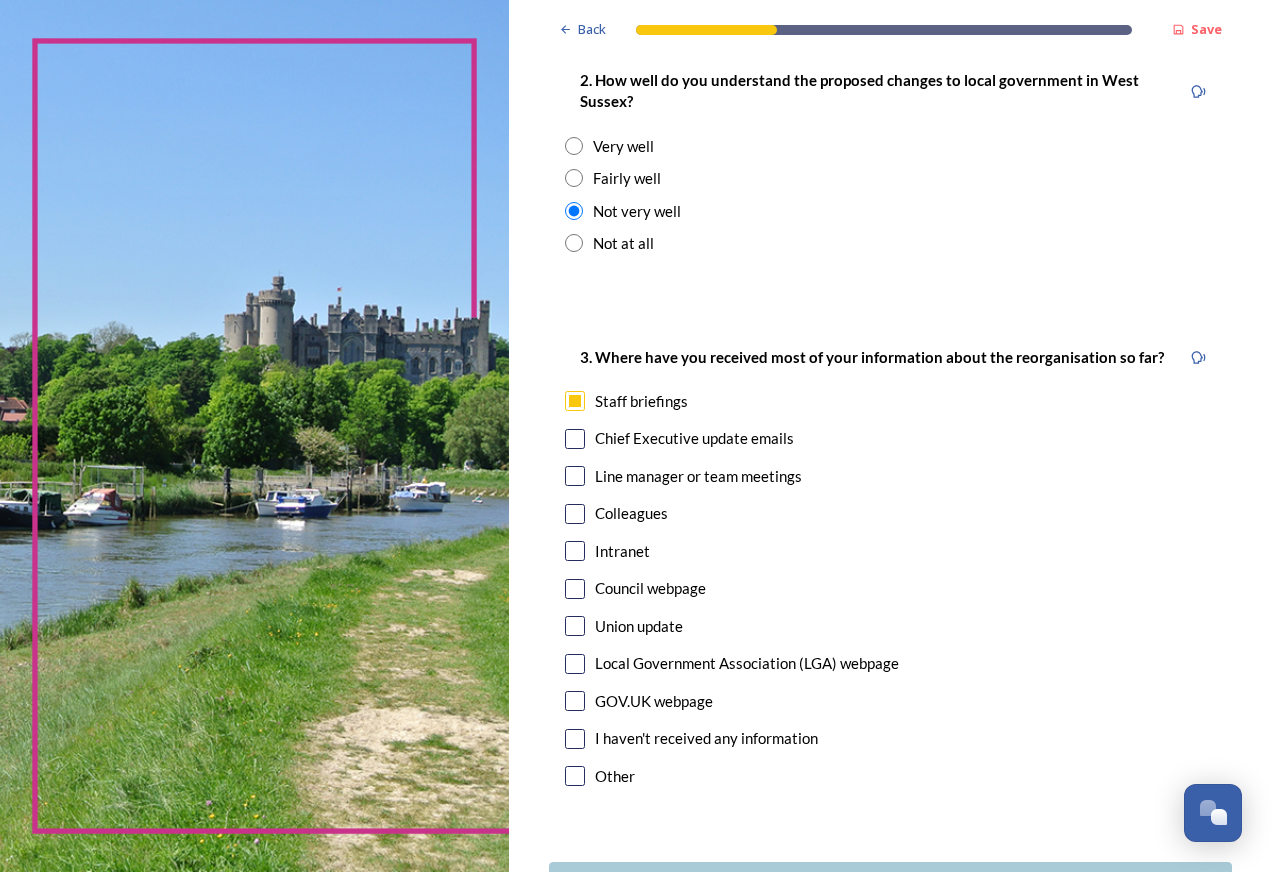 click at bounding box center [575, 401] 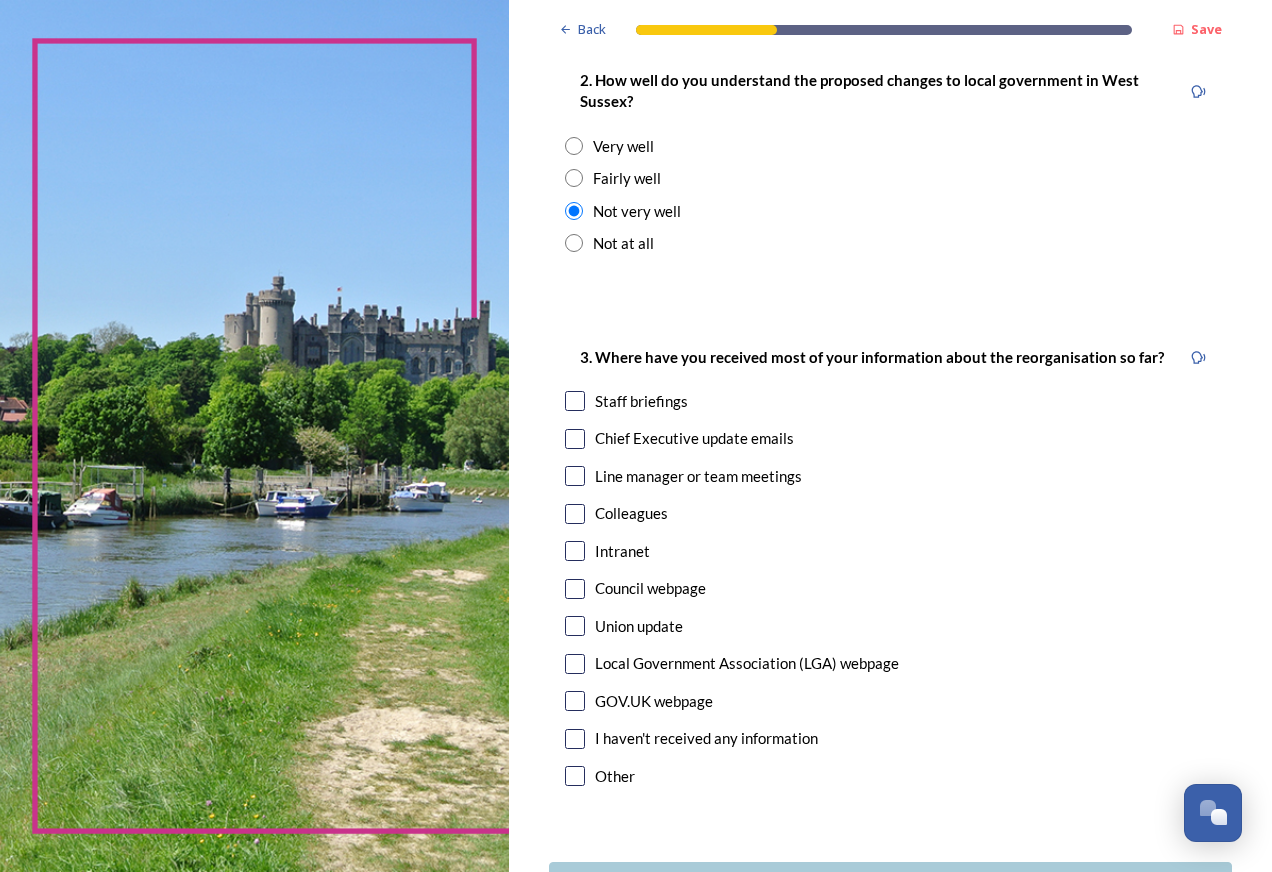 click at bounding box center (575, 439) 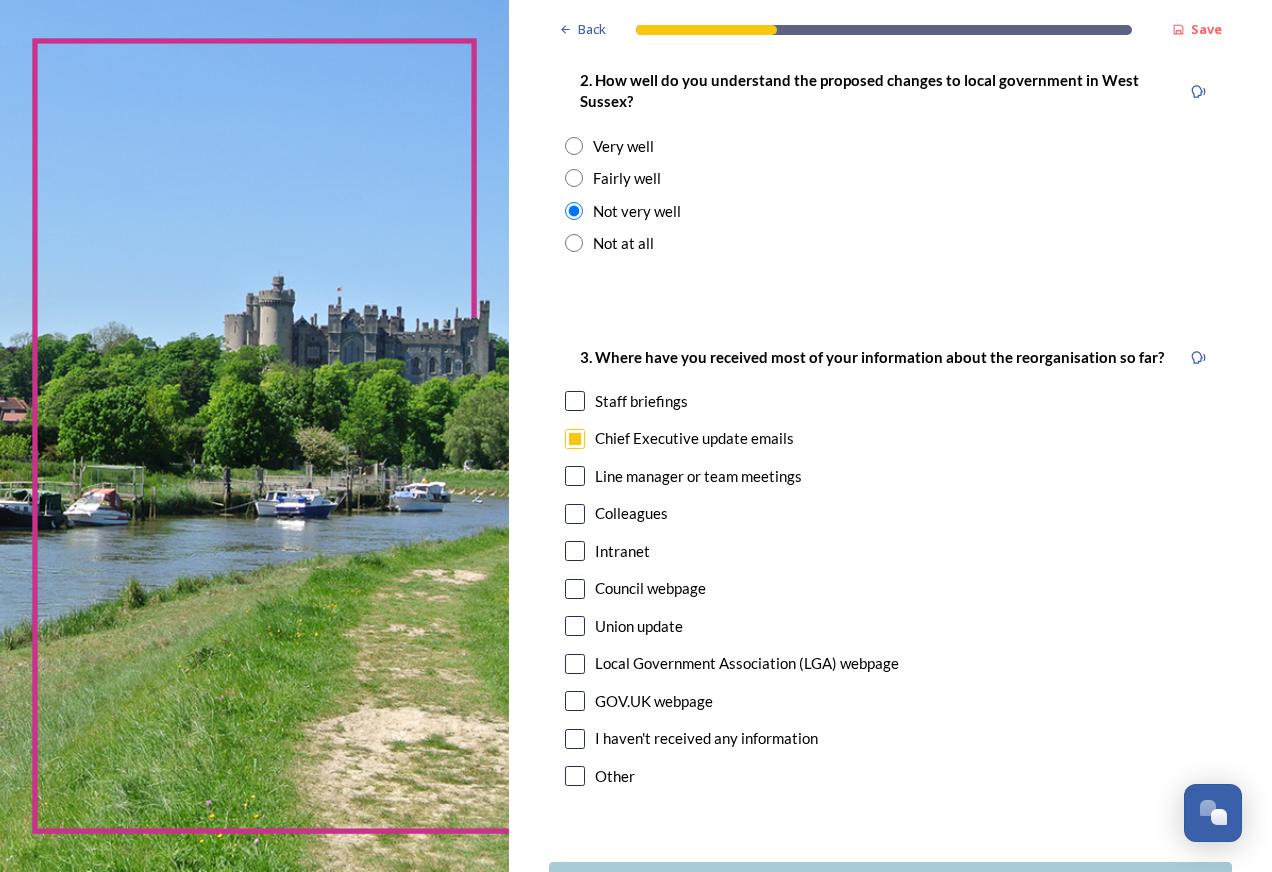 click at bounding box center [575, 401] 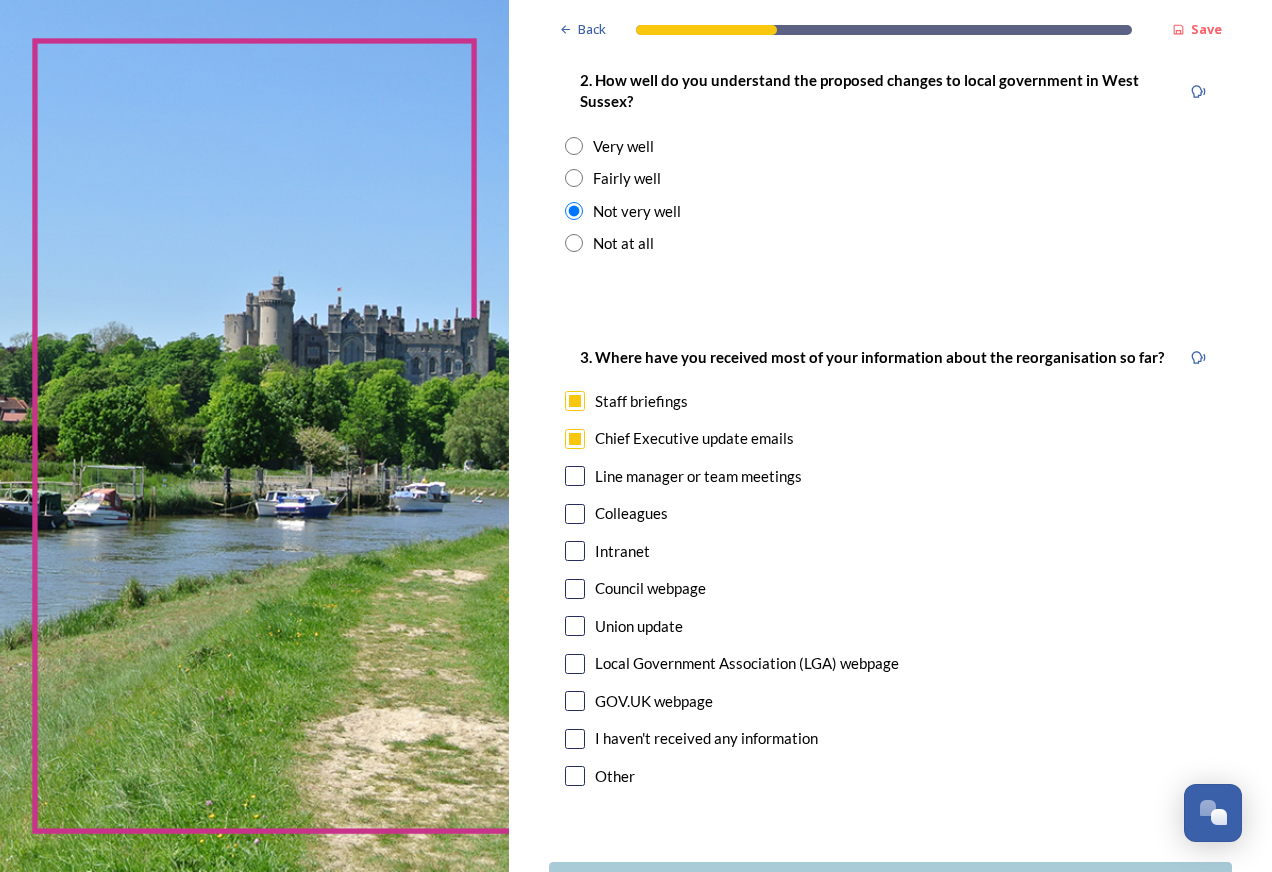 click at bounding box center (575, 476) 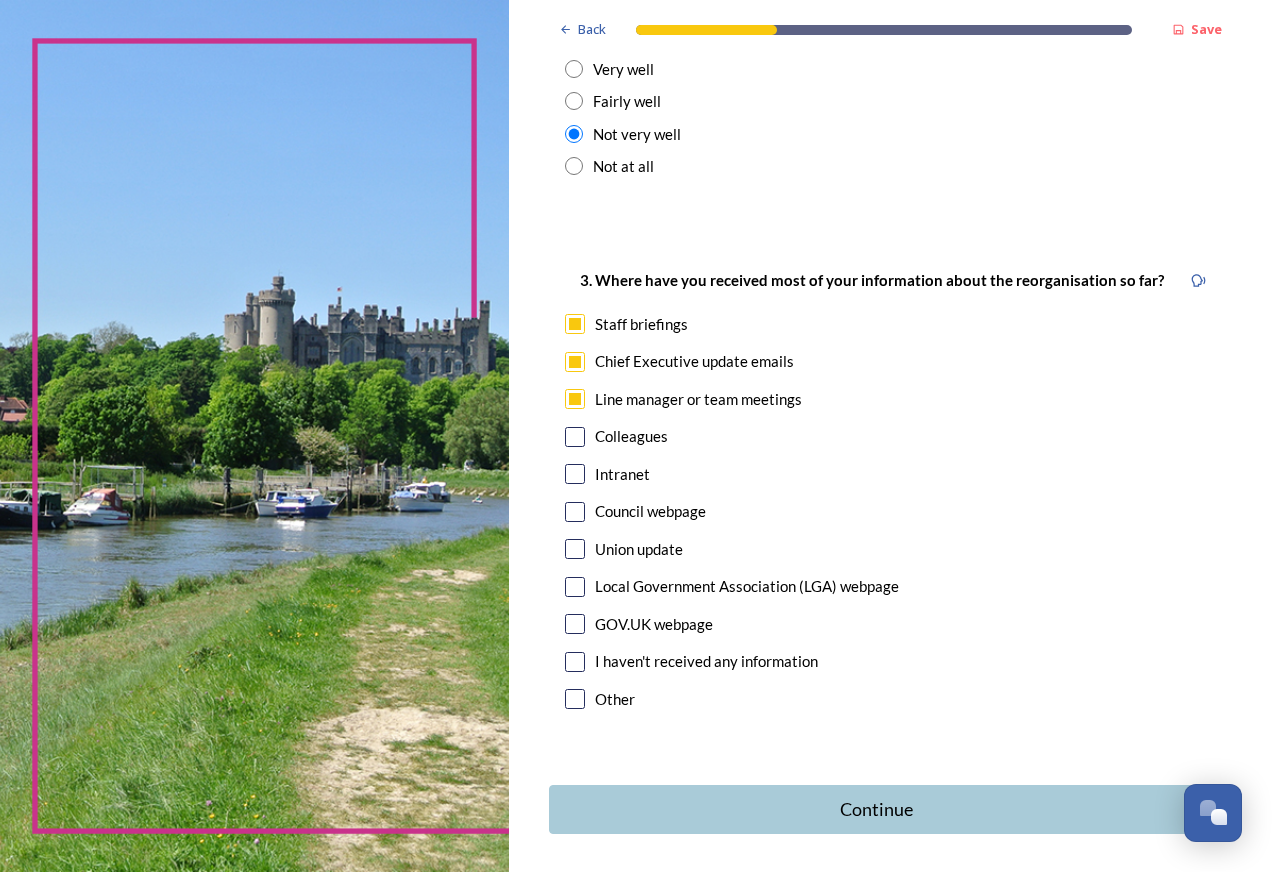 scroll, scrollTop: 955, scrollLeft: 0, axis: vertical 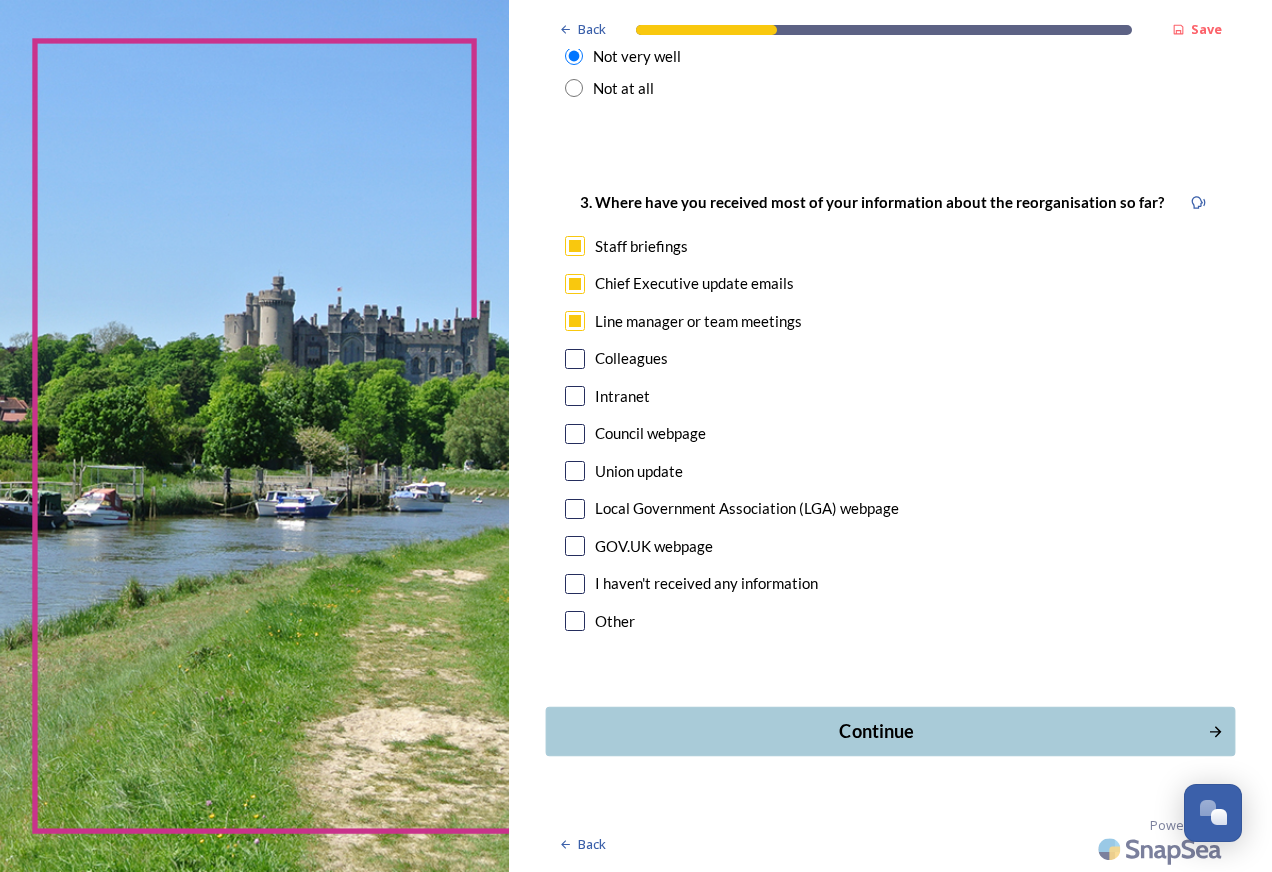 click on "Continue" at bounding box center (876, 731) 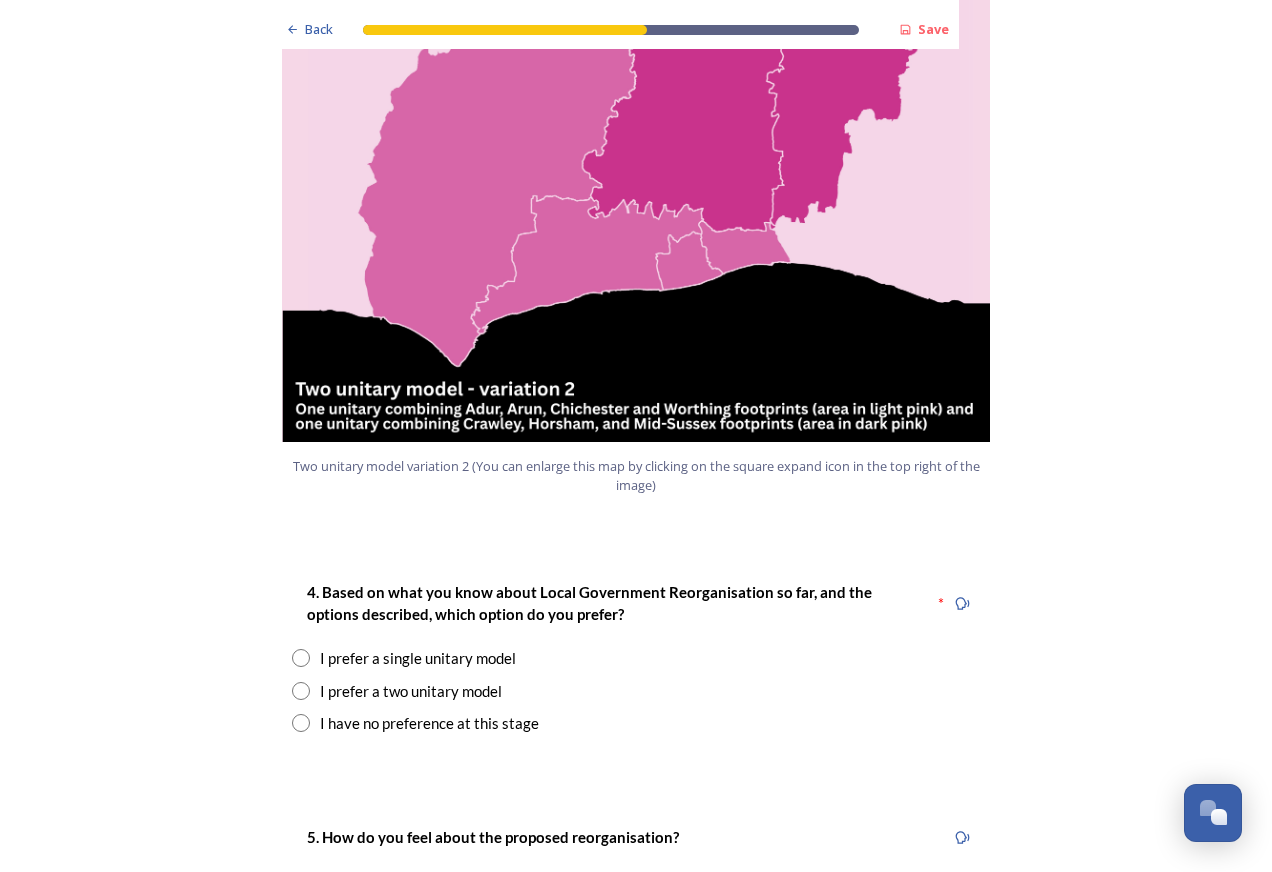 scroll, scrollTop: 2400, scrollLeft: 0, axis: vertical 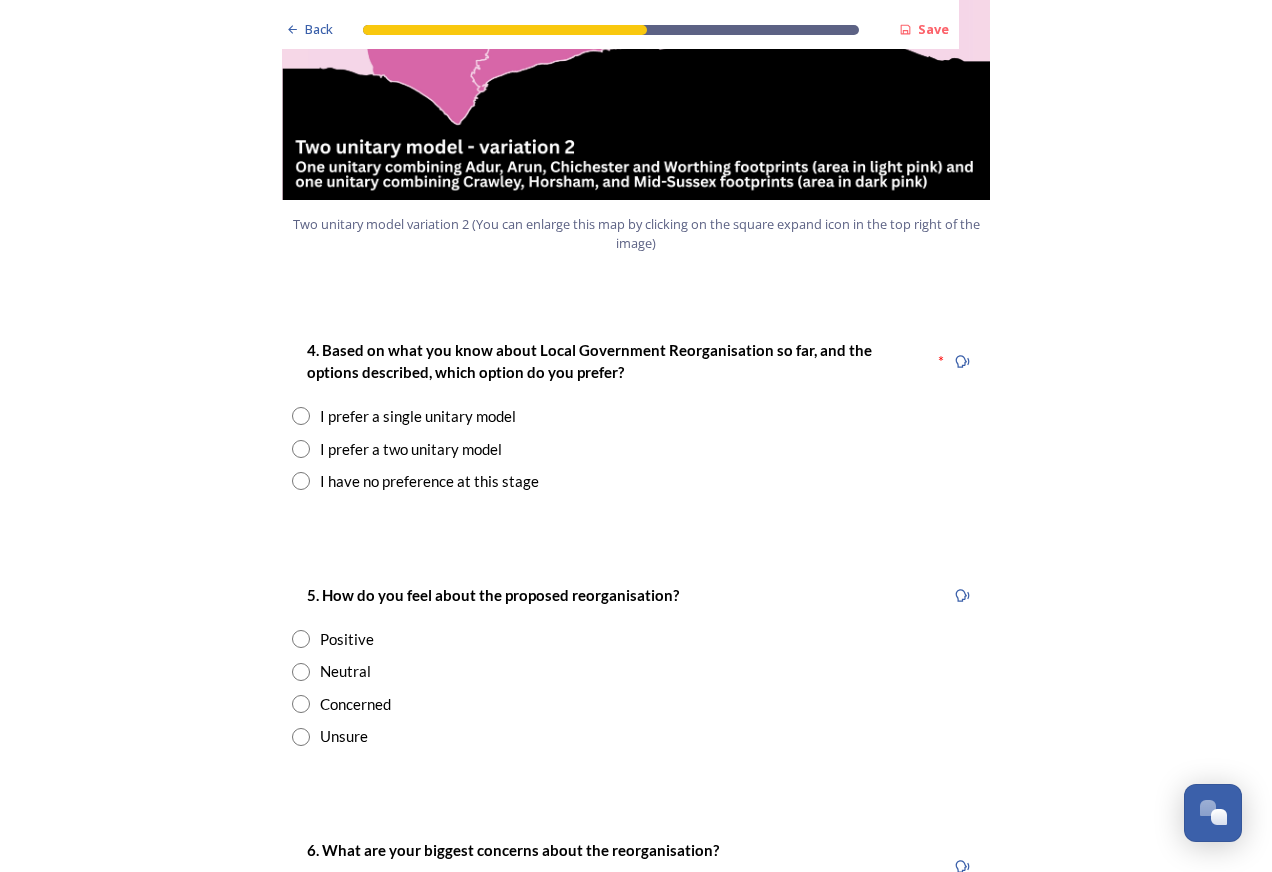 click on "I prefer a two unitary model" at bounding box center (411, 449) 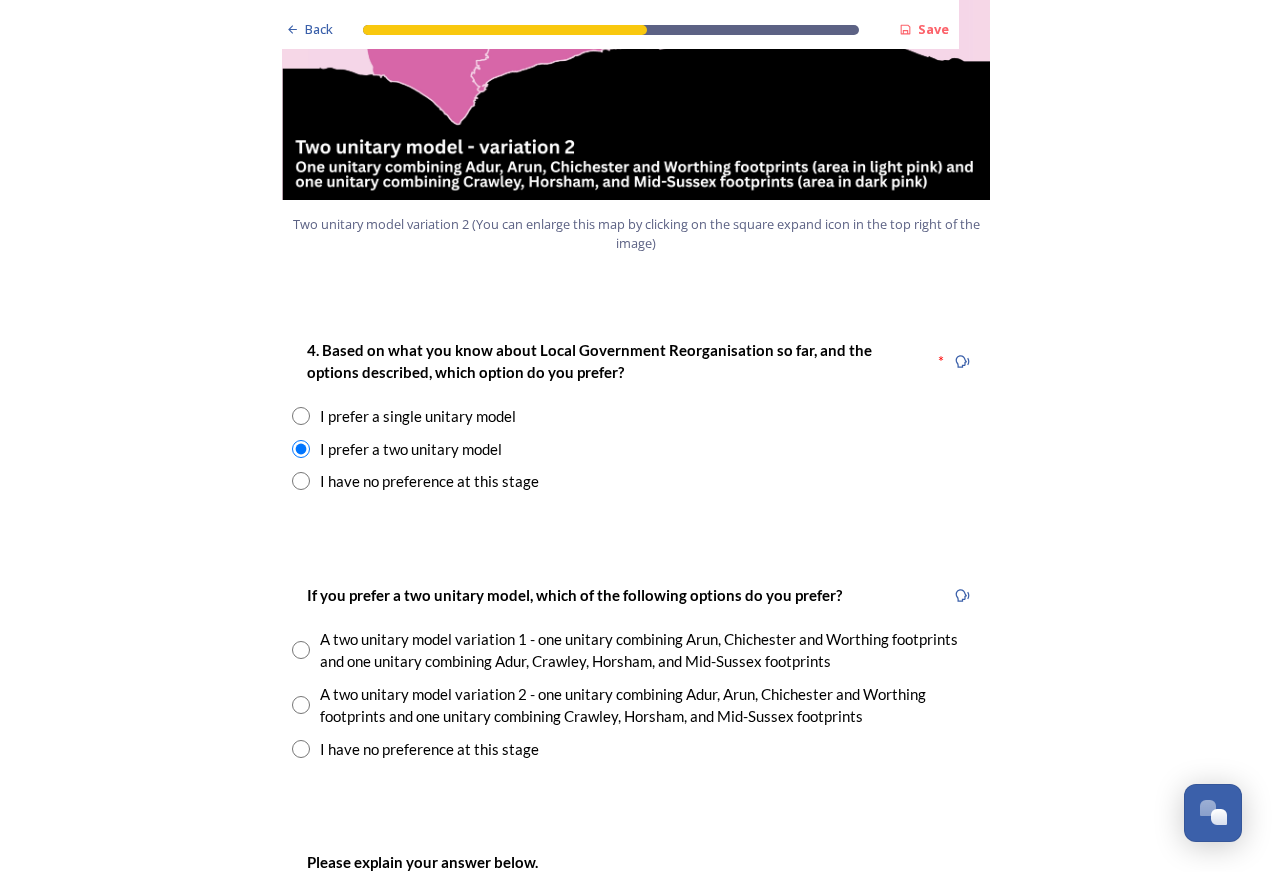 click at bounding box center [301, 650] 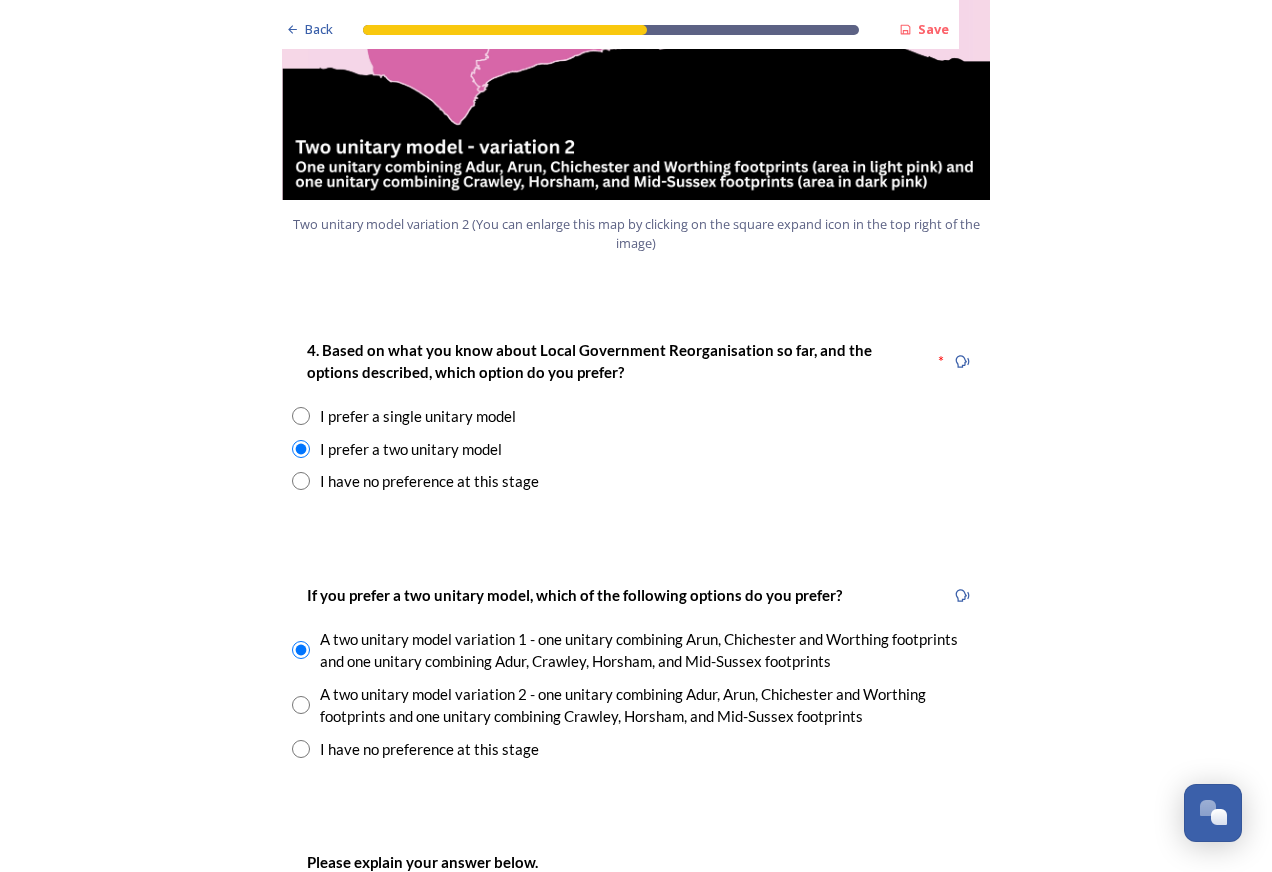 click at bounding box center [301, 705] 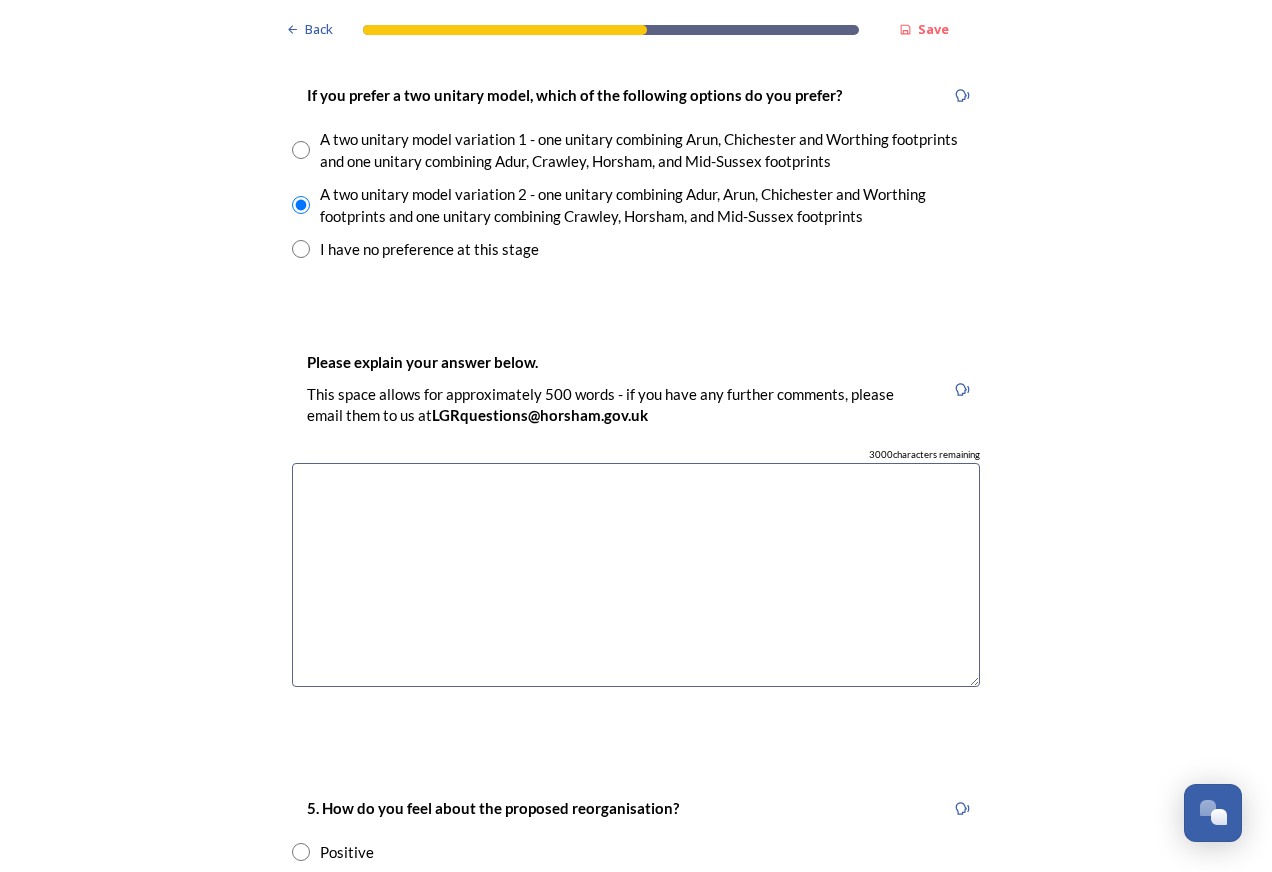 scroll, scrollTop: 3100, scrollLeft: 0, axis: vertical 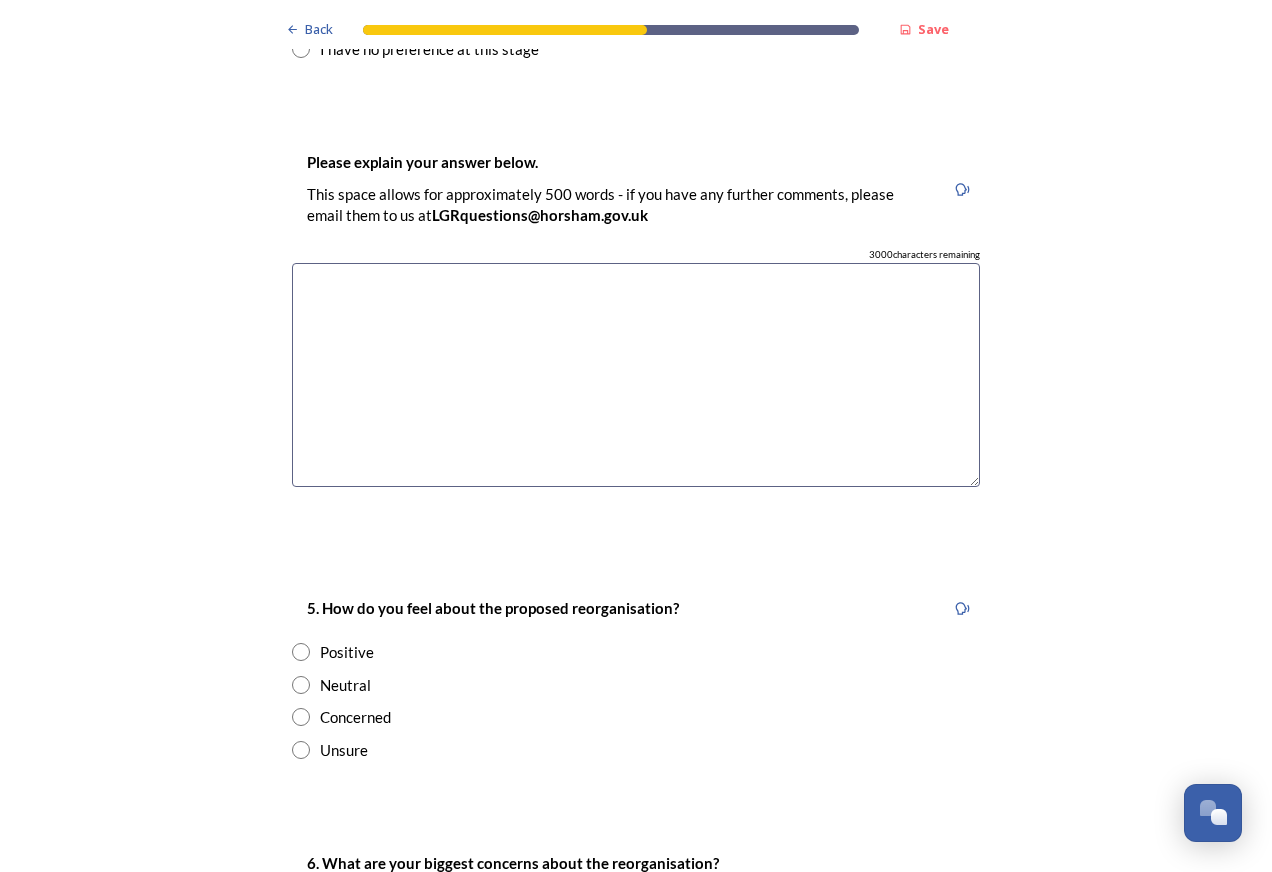 click on "Neutral" at bounding box center (345, 685) 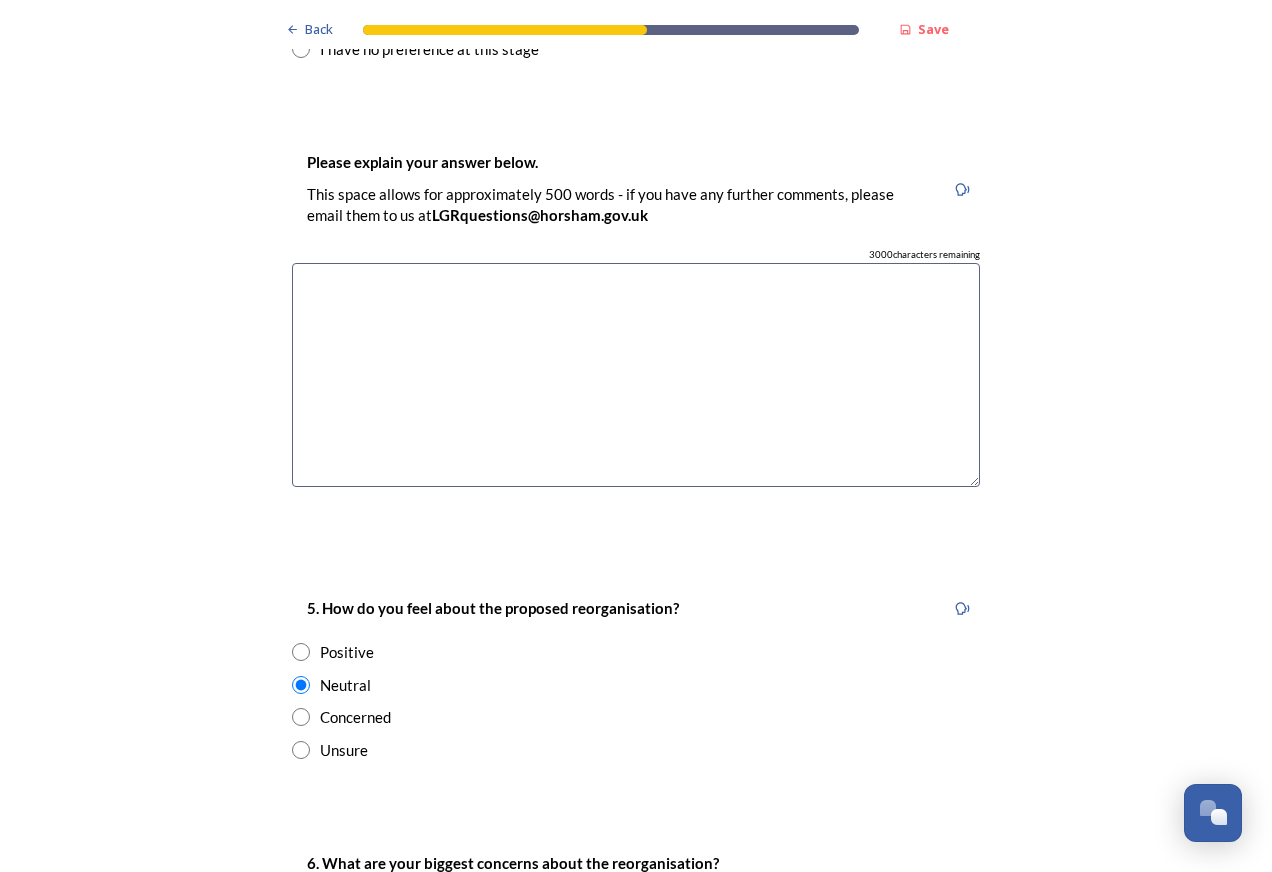 scroll, scrollTop: 3200, scrollLeft: 0, axis: vertical 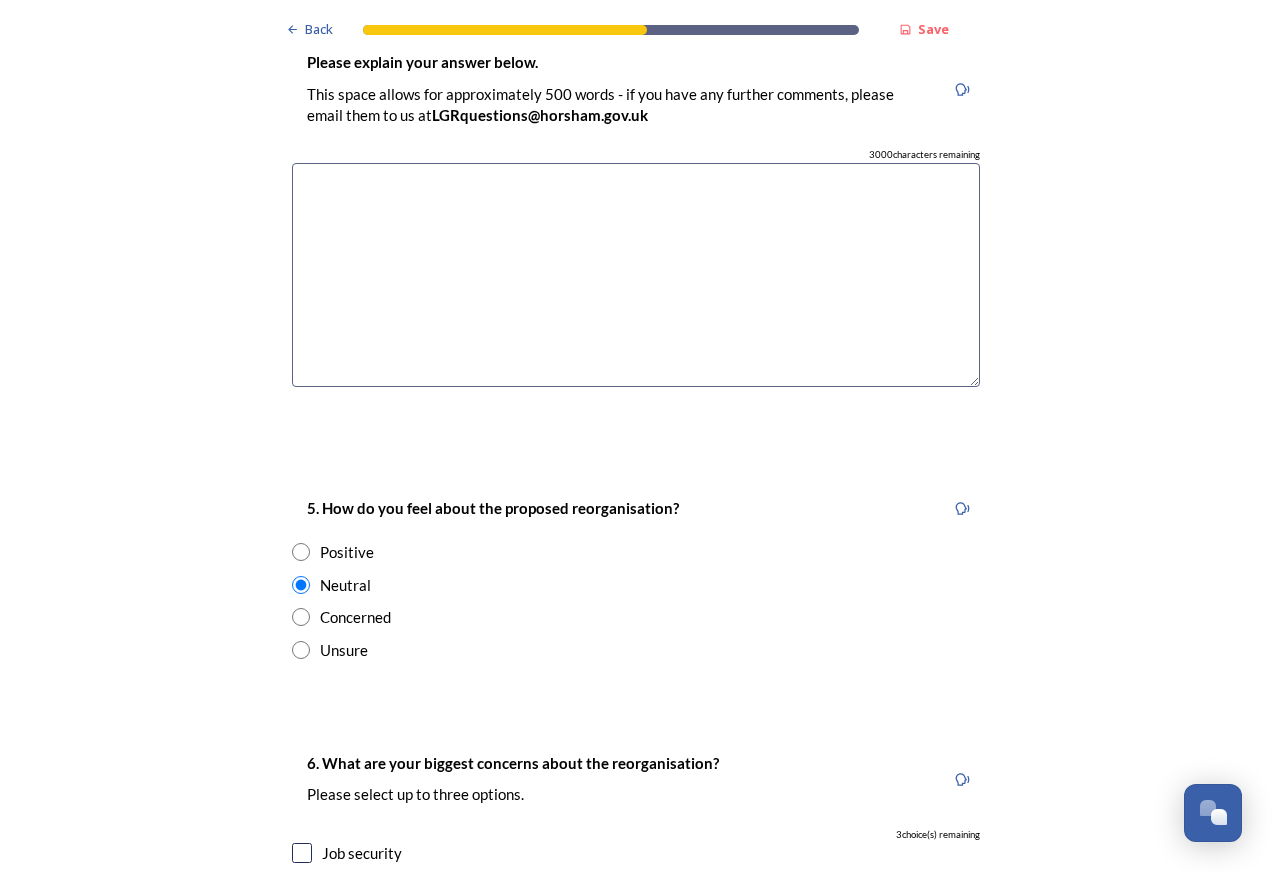 click on "Concerned" at bounding box center [355, 617] 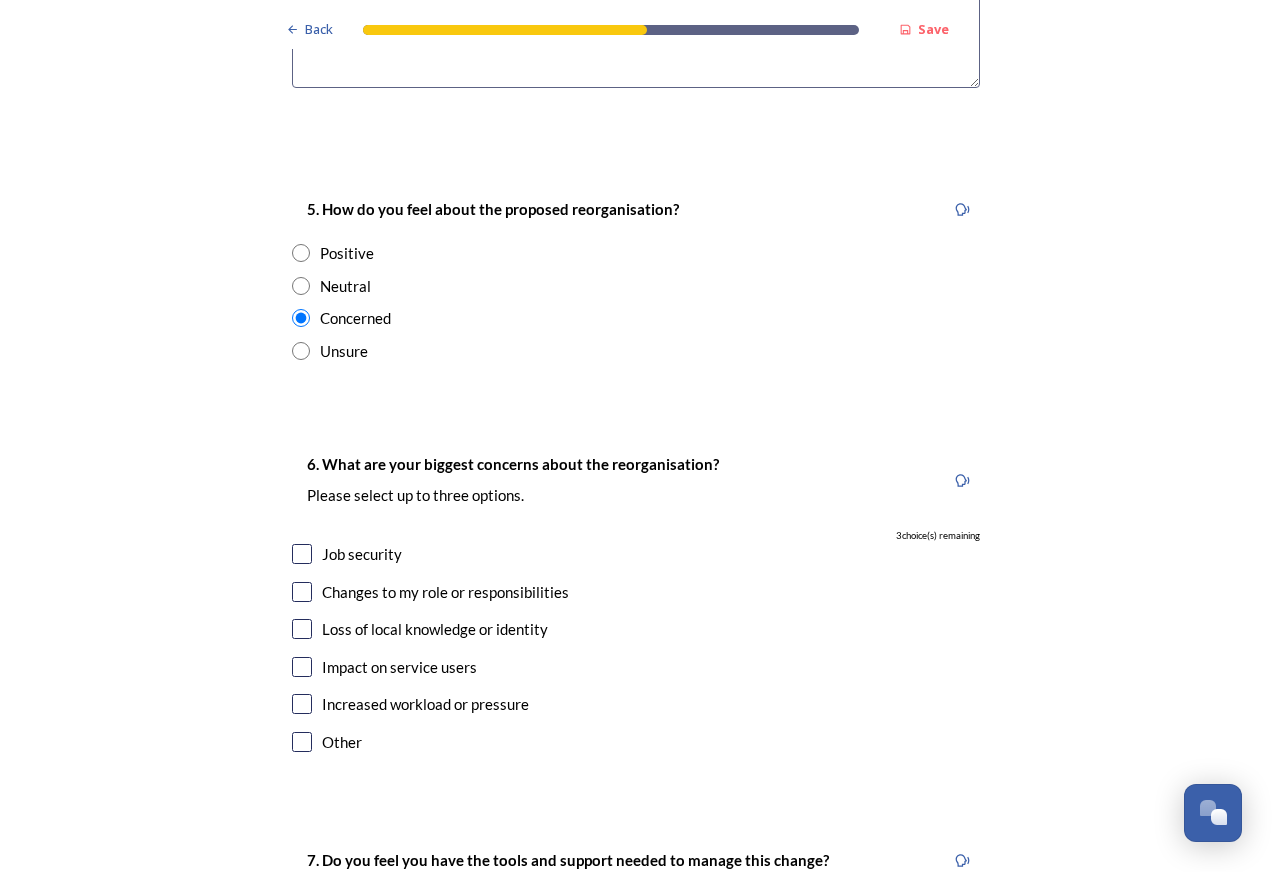 scroll, scrollTop: 3500, scrollLeft: 0, axis: vertical 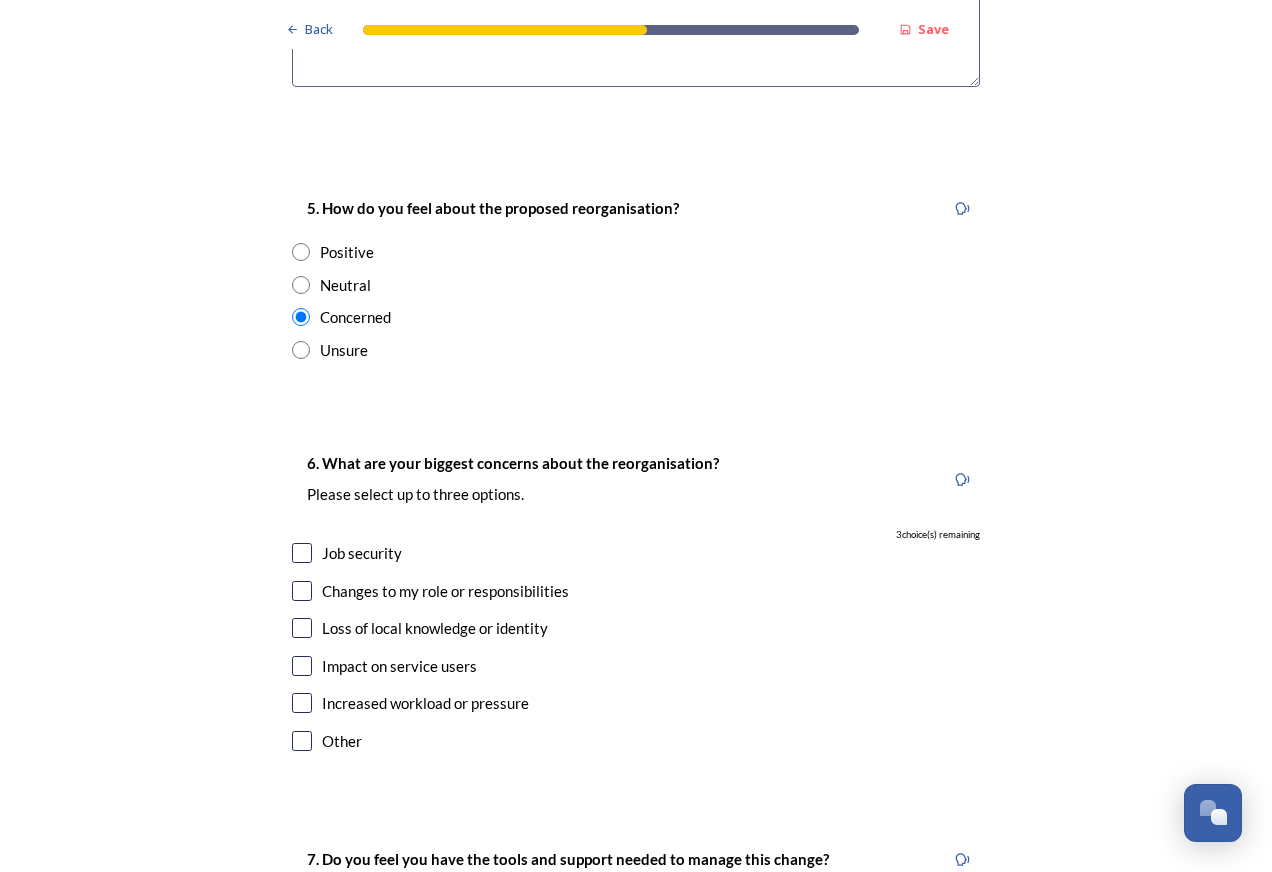 click on "Job security" at bounding box center (636, 553) 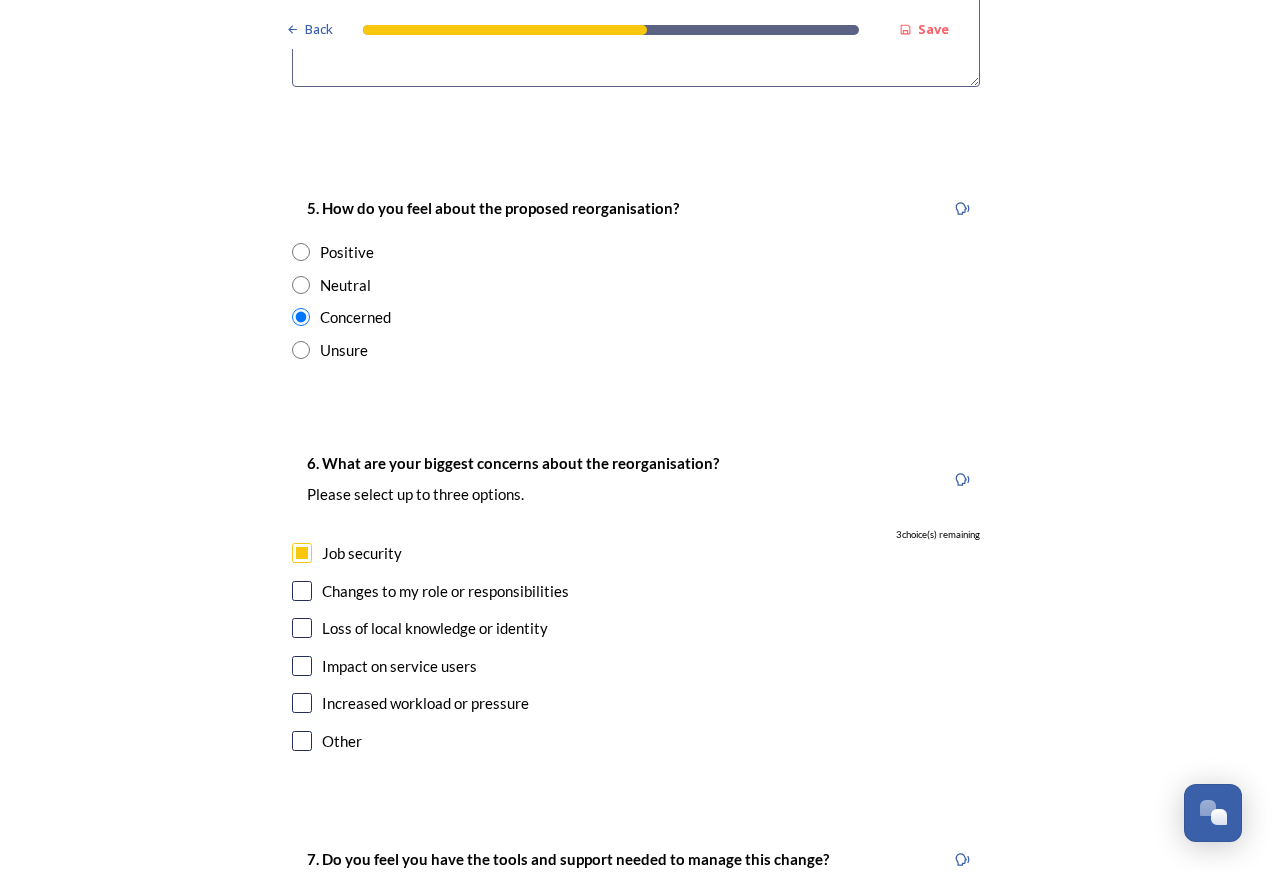 checkbox on "true" 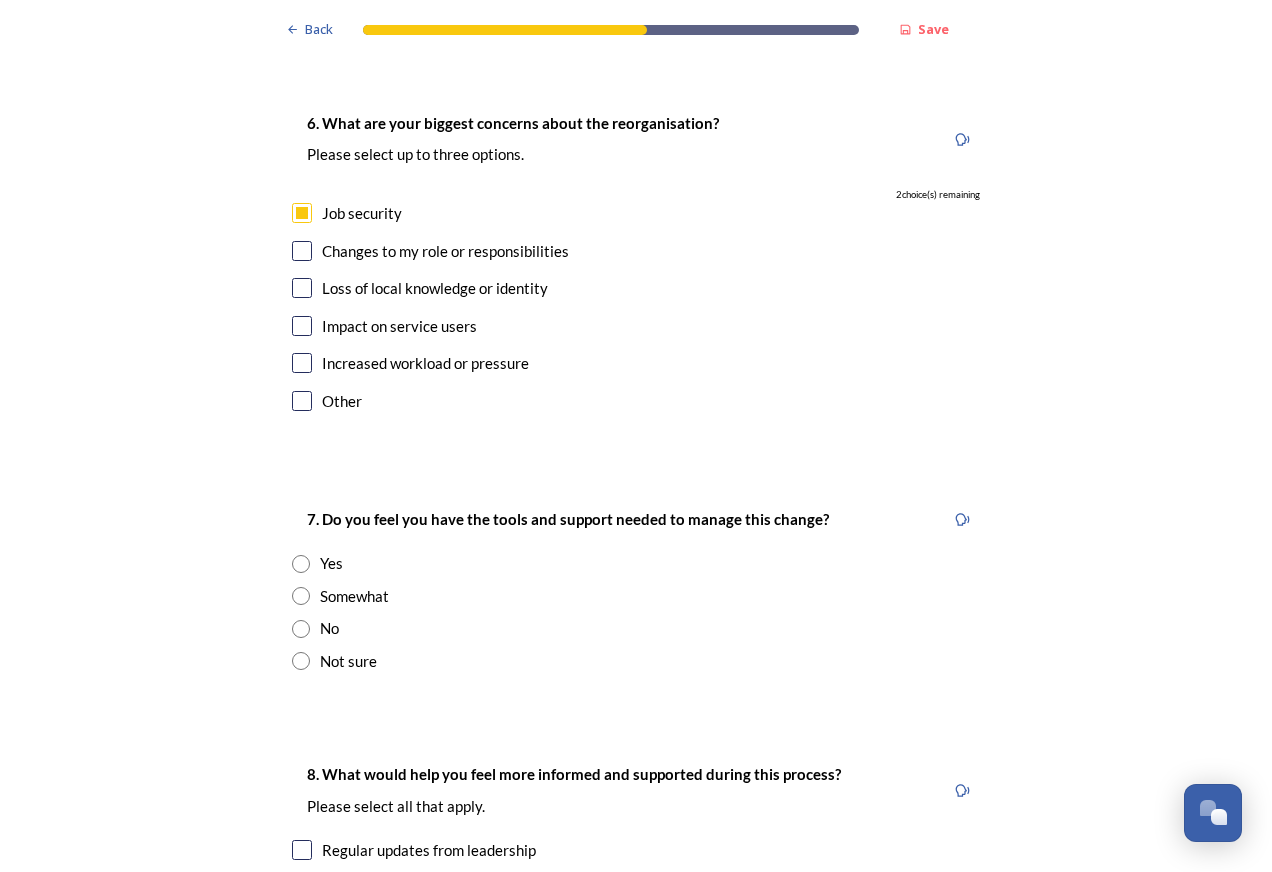 scroll, scrollTop: 3900, scrollLeft: 0, axis: vertical 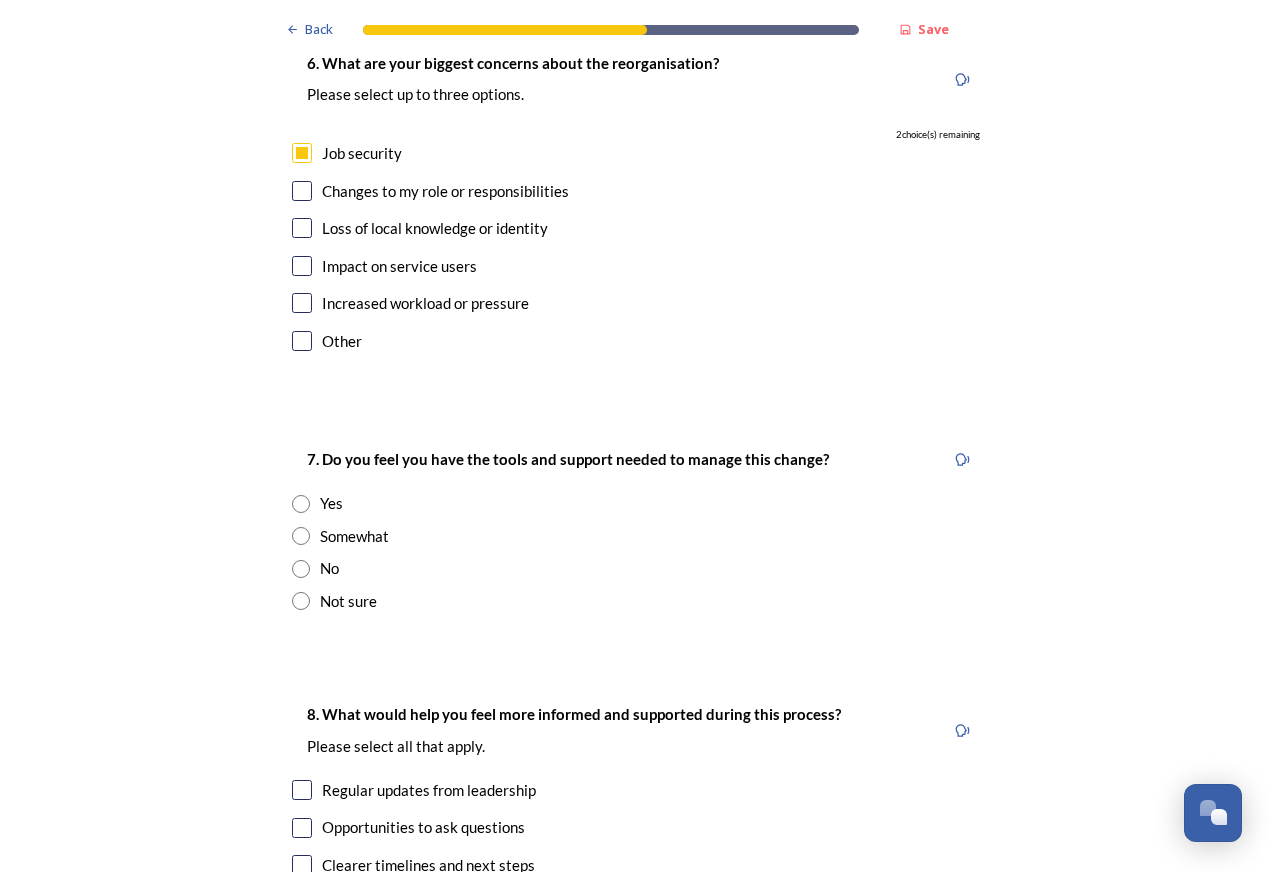 click on "Somewhat" at bounding box center [636, 536] 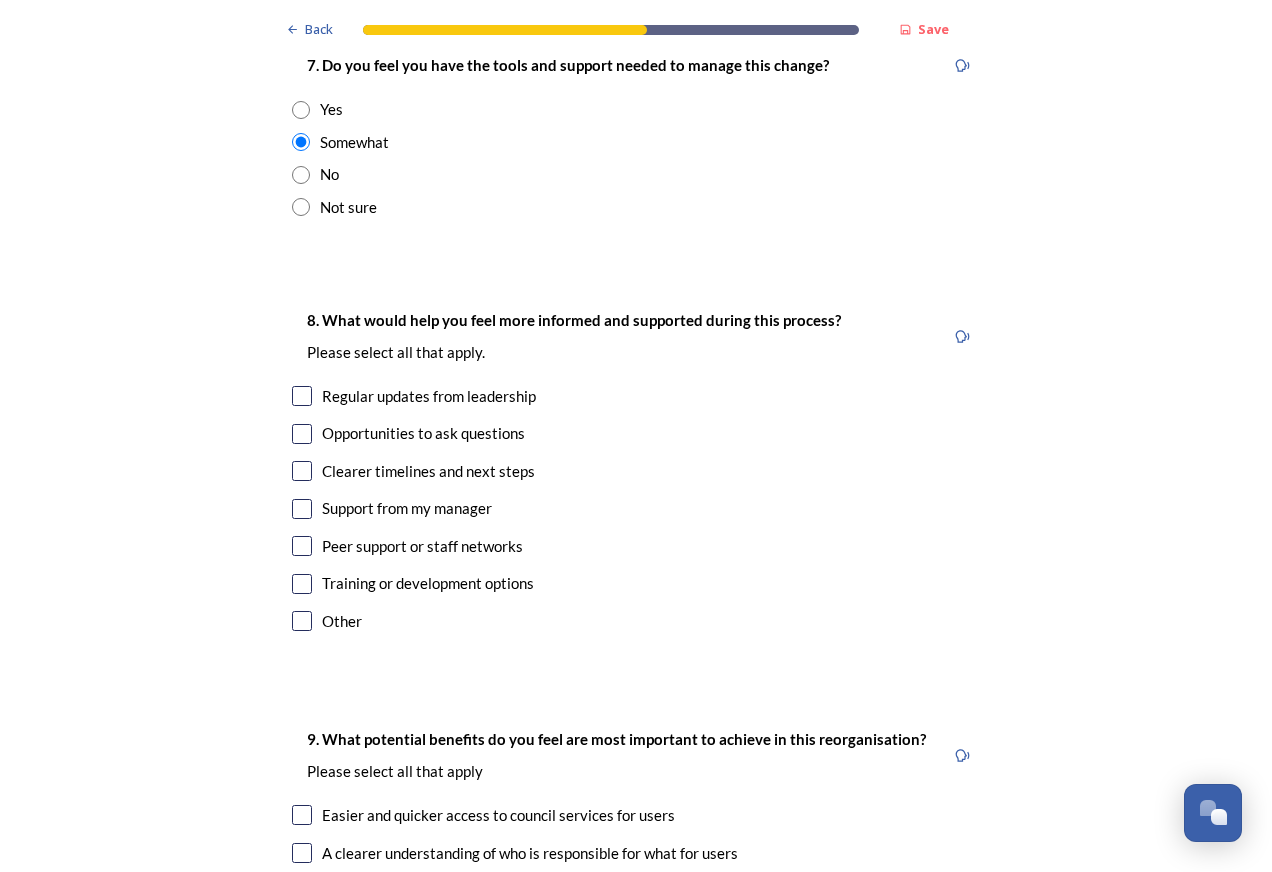 scroll, scrollTop: 4300, scrollLeft: 0, axis: vertical 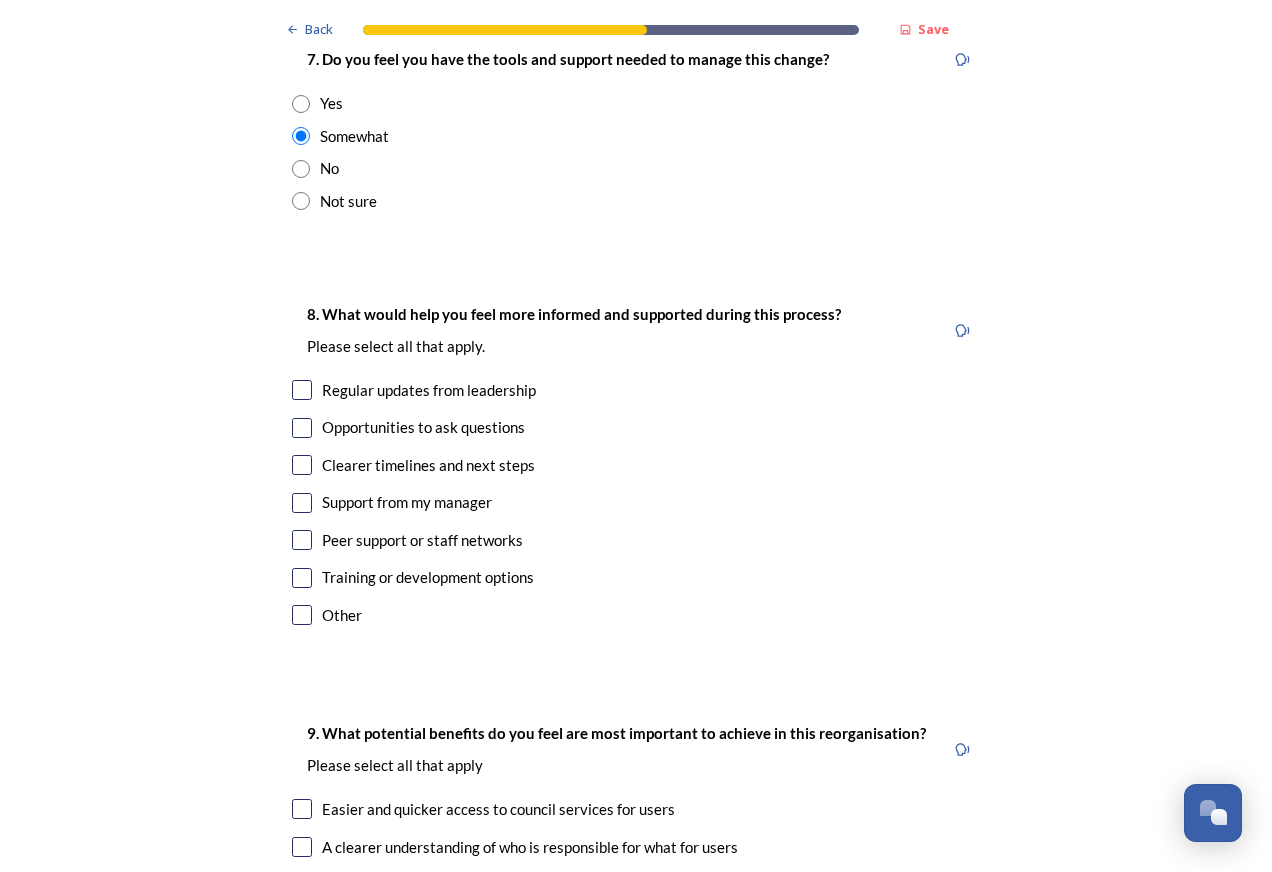 click at bounding box center (302, 465) 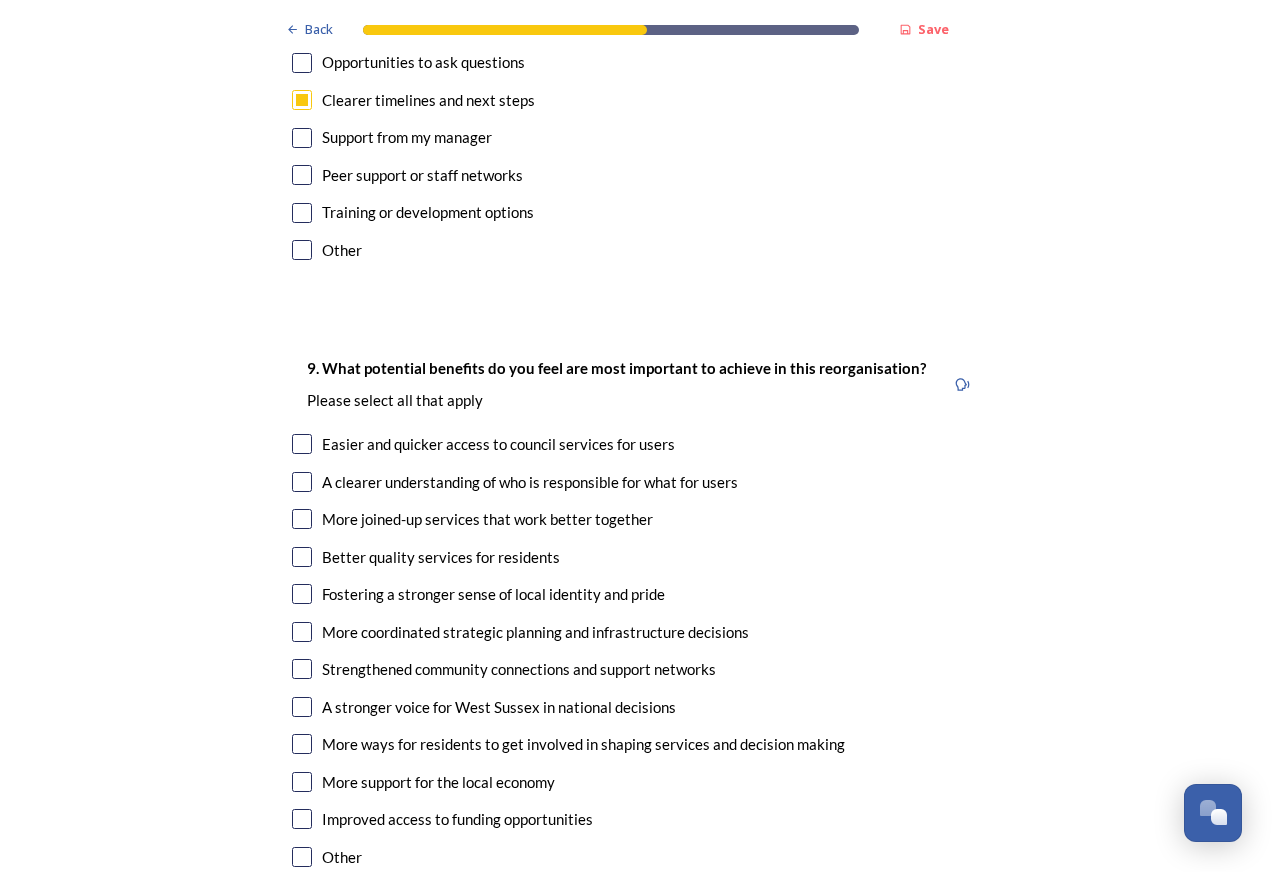 scroll, scrollTop: 4700, scrollLeft: 0, axis: vertical 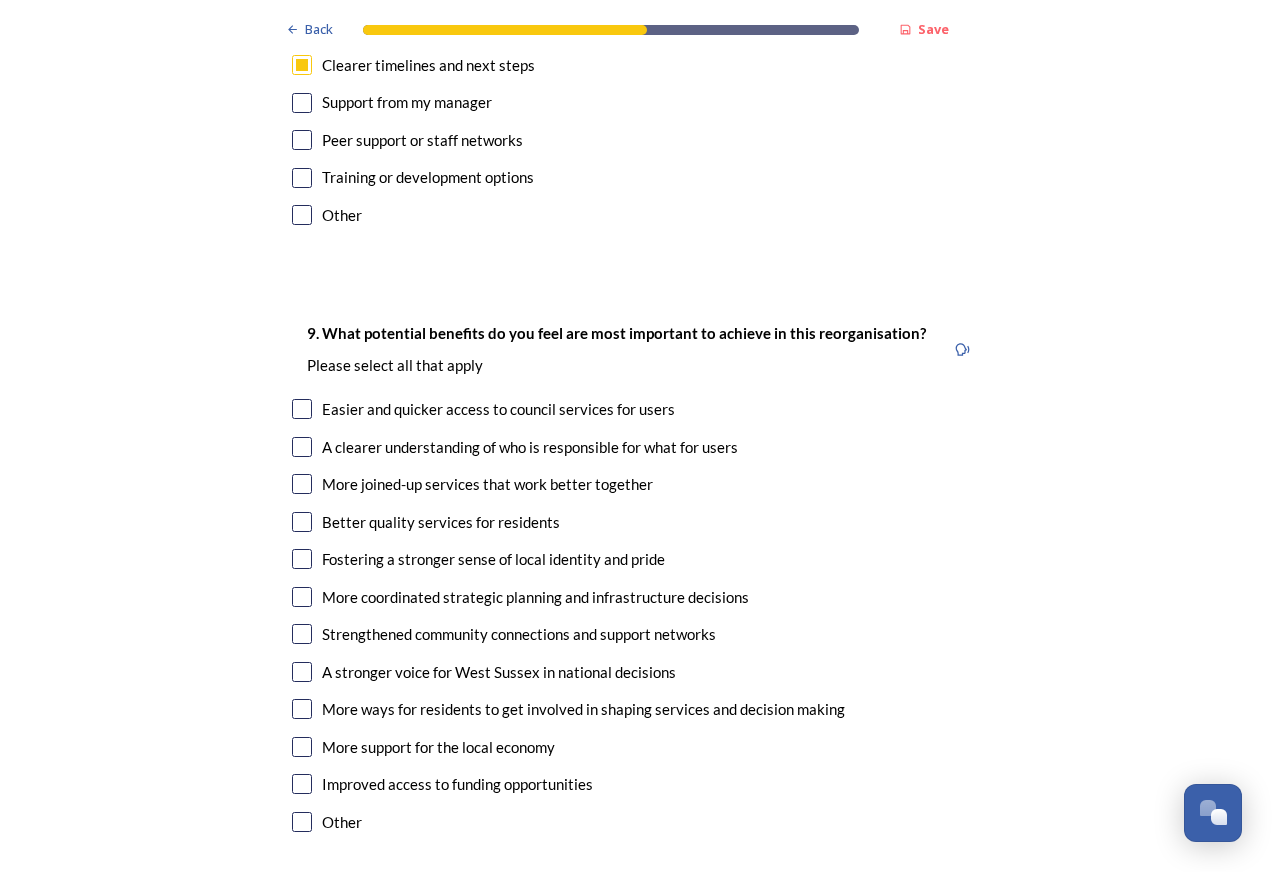 click at bounding box center (302, 409) 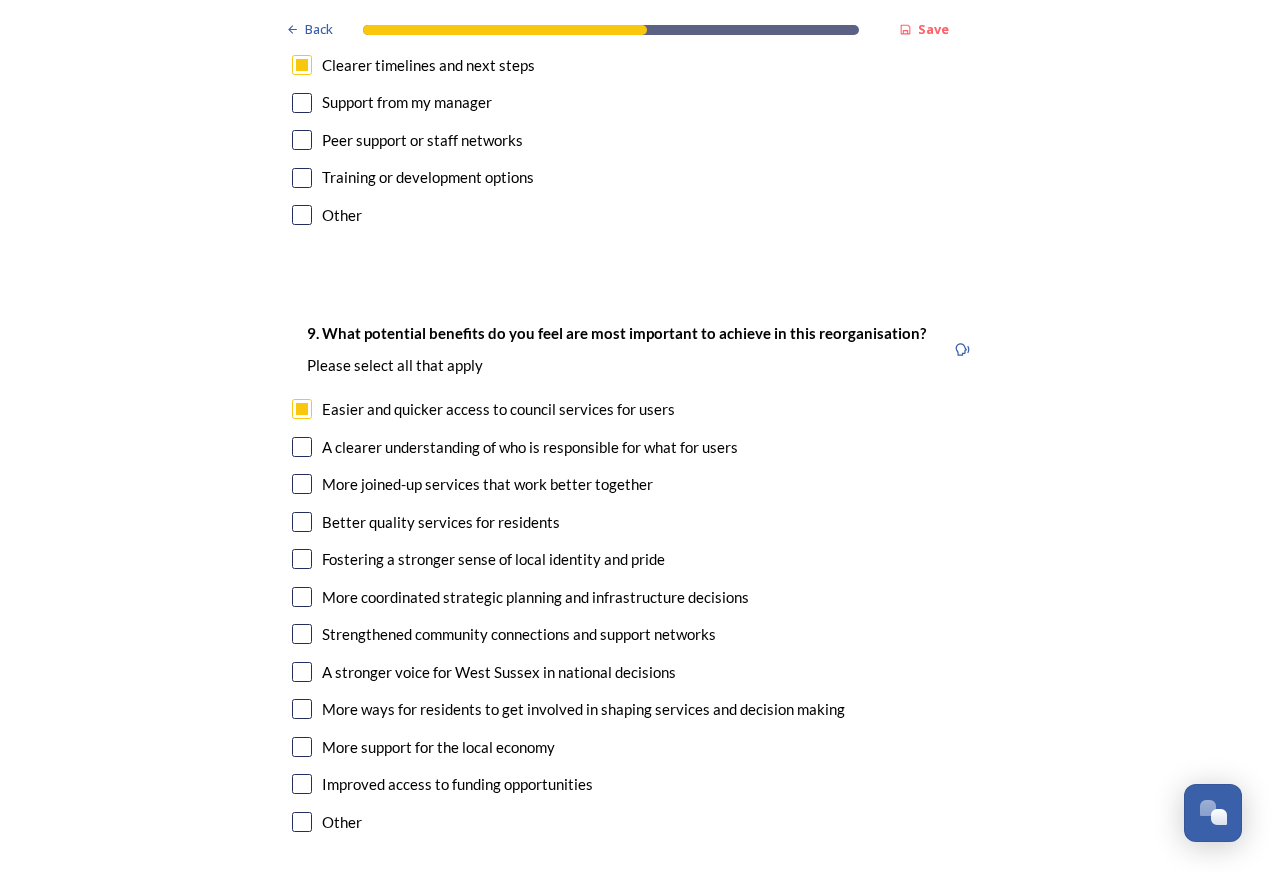 click at bounding box center (302, 447) 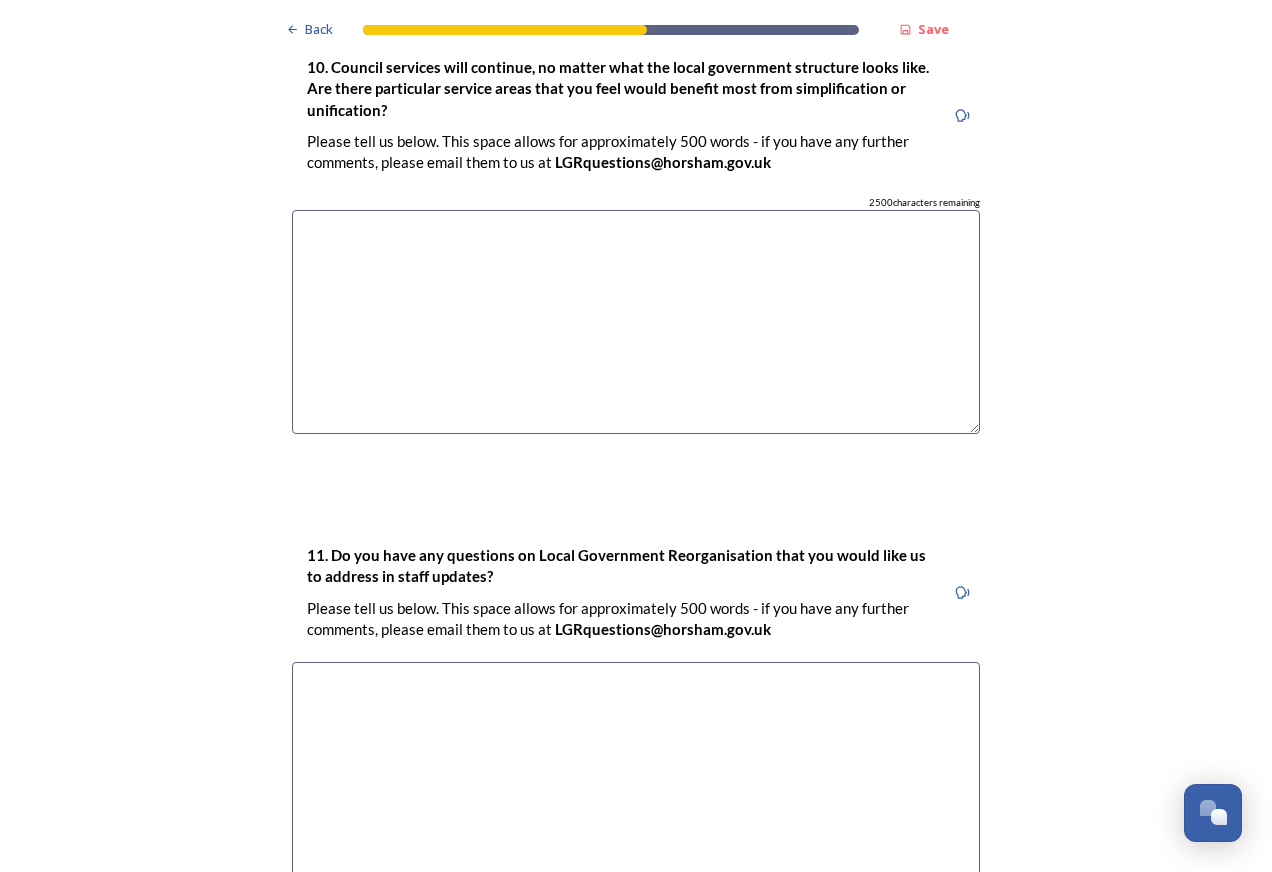 scroll, scrollTop: 5842, scrollLeft: 0, axis: vertical 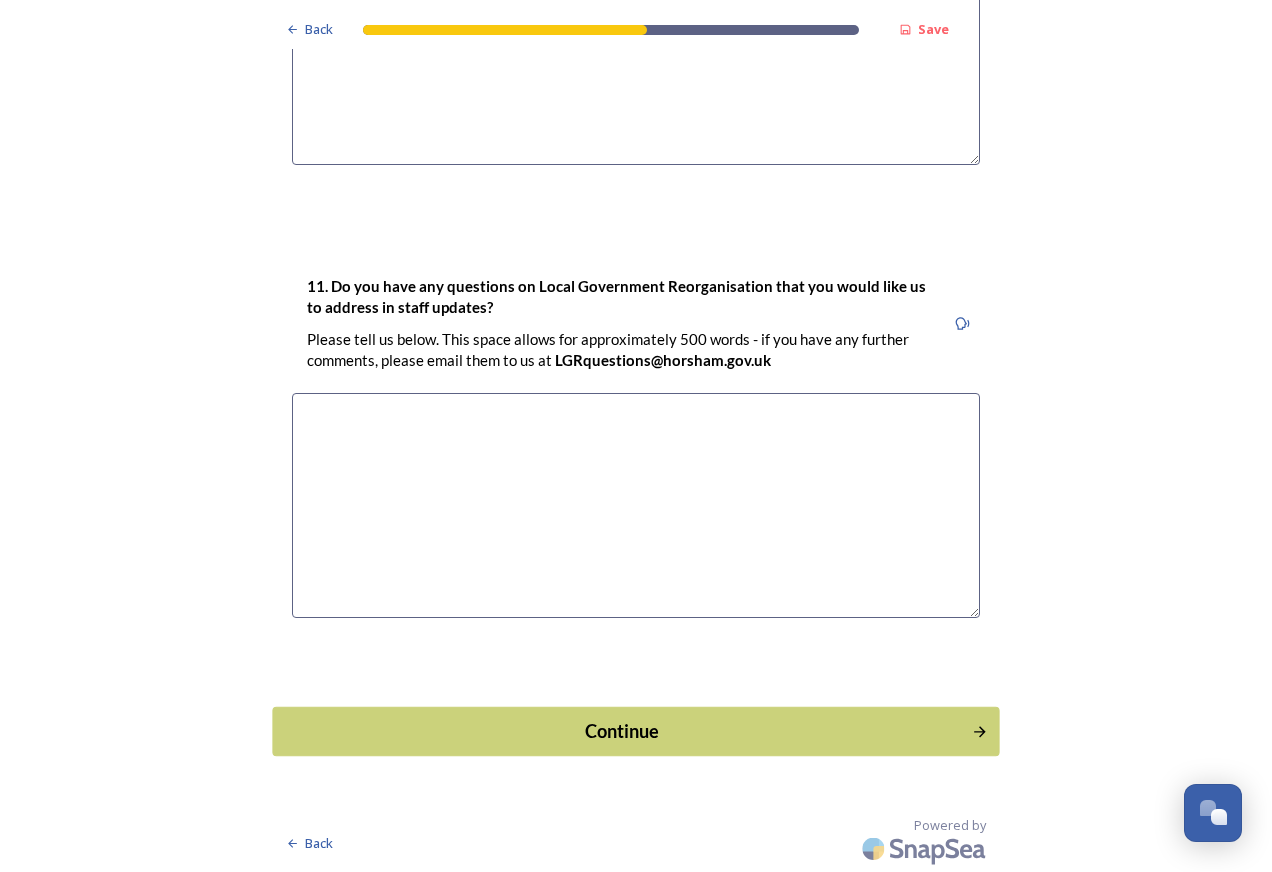 click on "Continue" at bounding box center [622, 730] 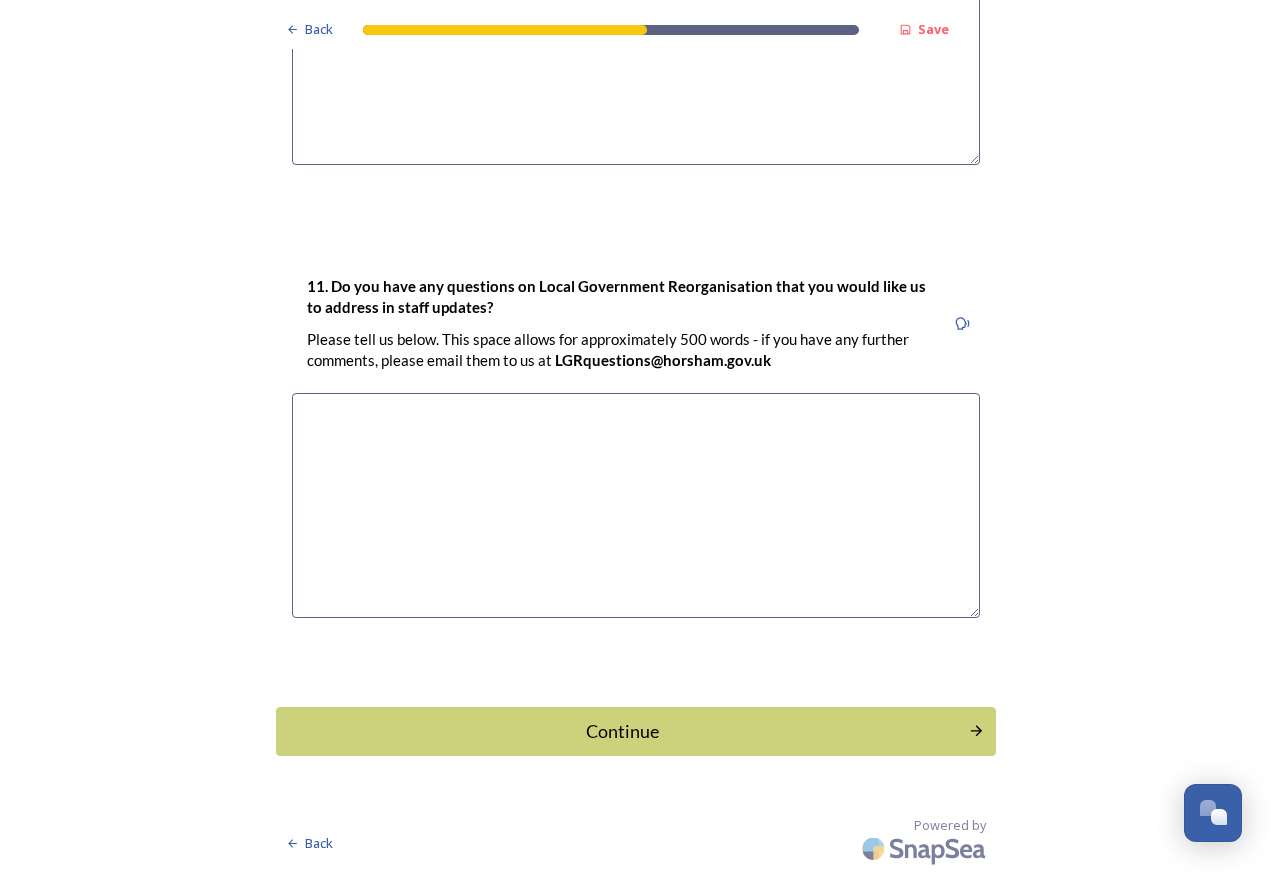 scroll, scrollTop: 0, scrollLeft: 0, axis: both 